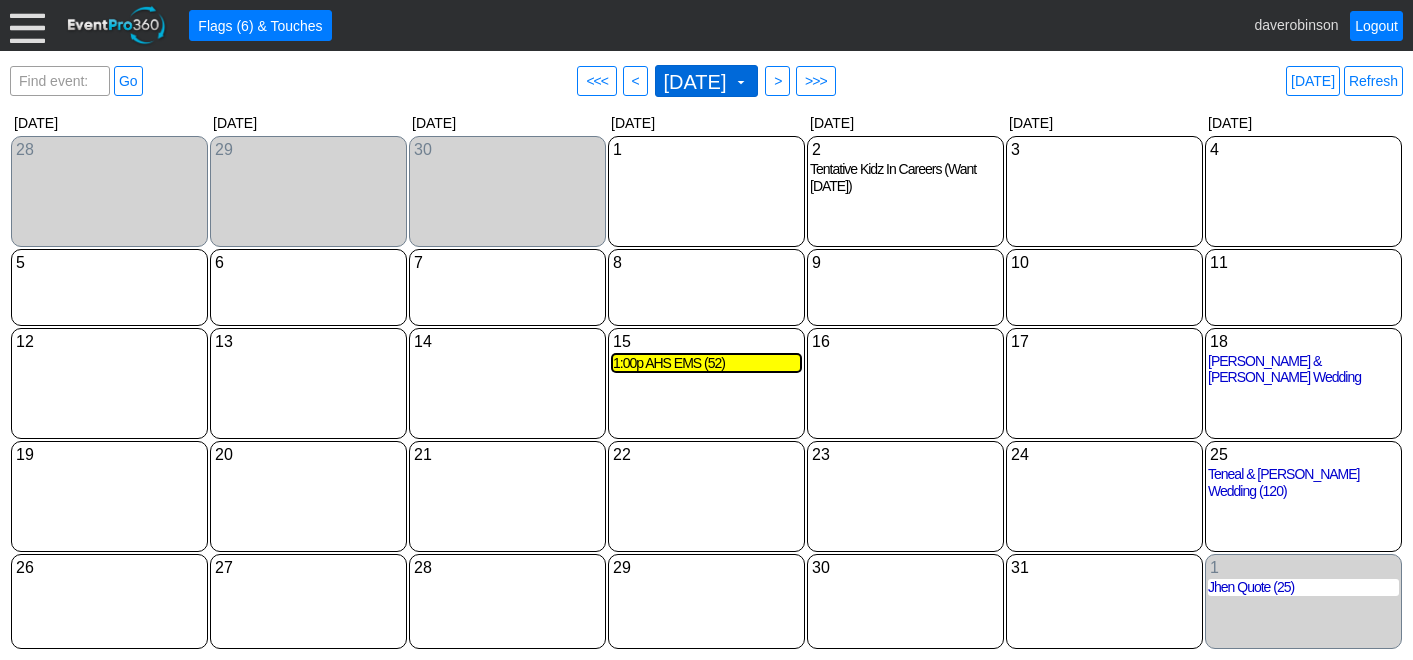 scroll, scrollTop: 0, scrollLeft: 0, axis: both 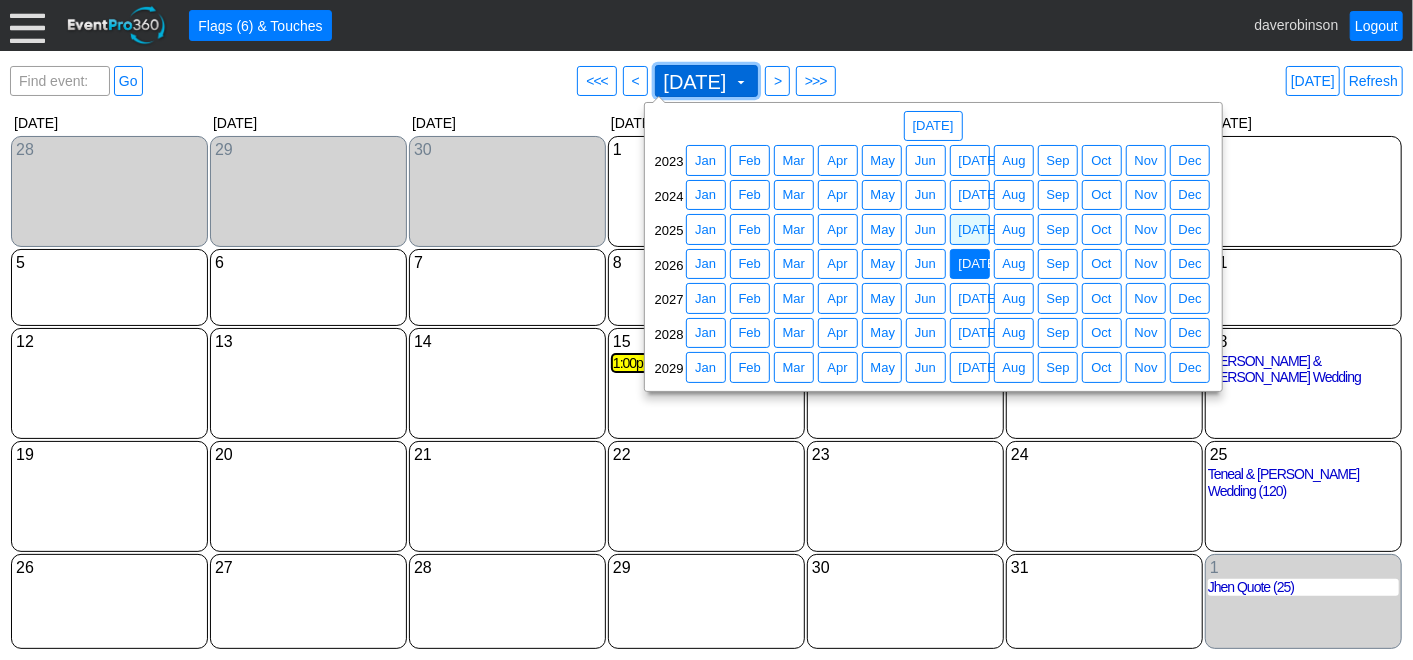 click on "July 2026 ▼" at bounding box center [705, 81] 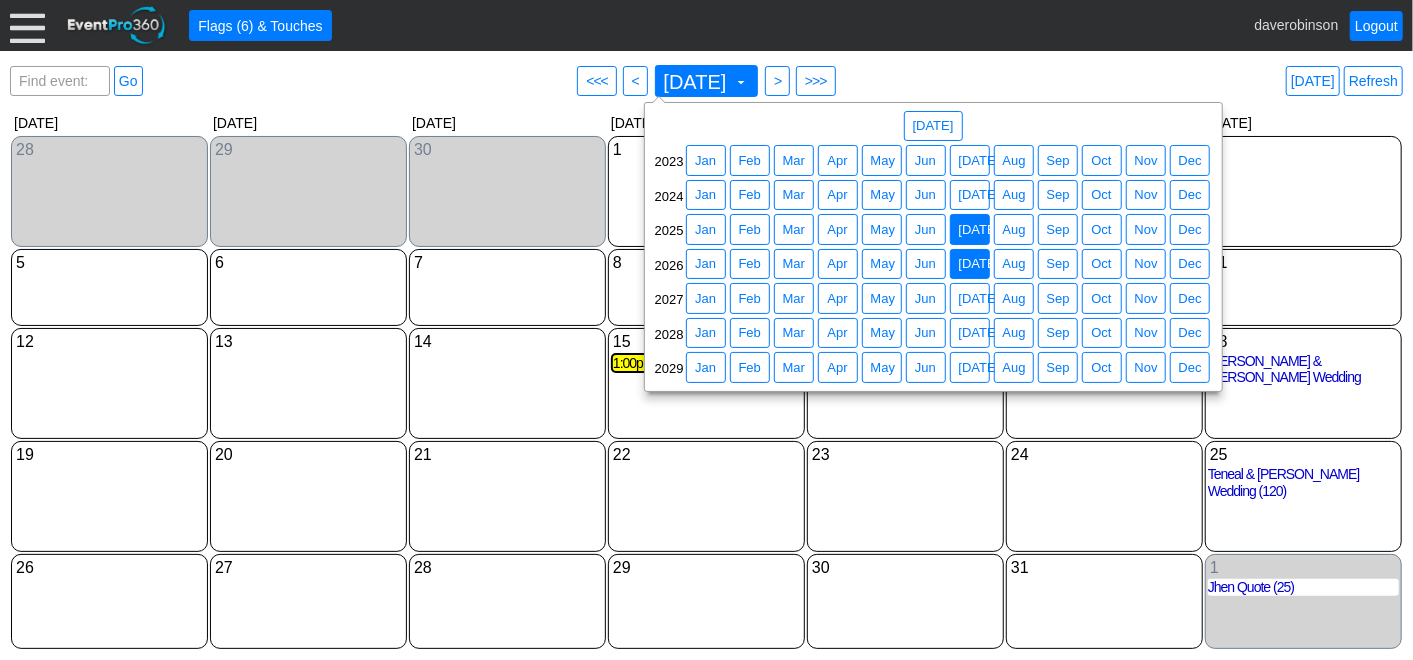 click on "Jul" at bounding box center (979, 230) 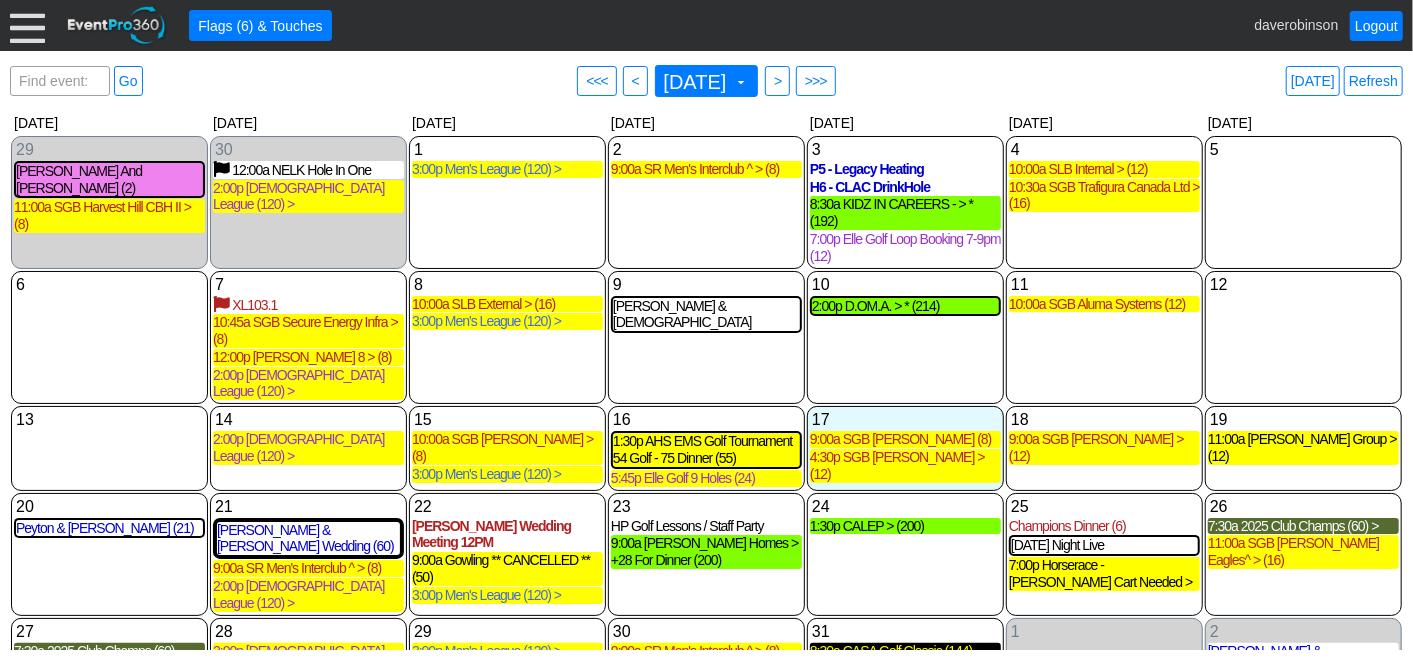 click on "8:30a CASA Golf Classic (144)" at bounding box center (905, 651) 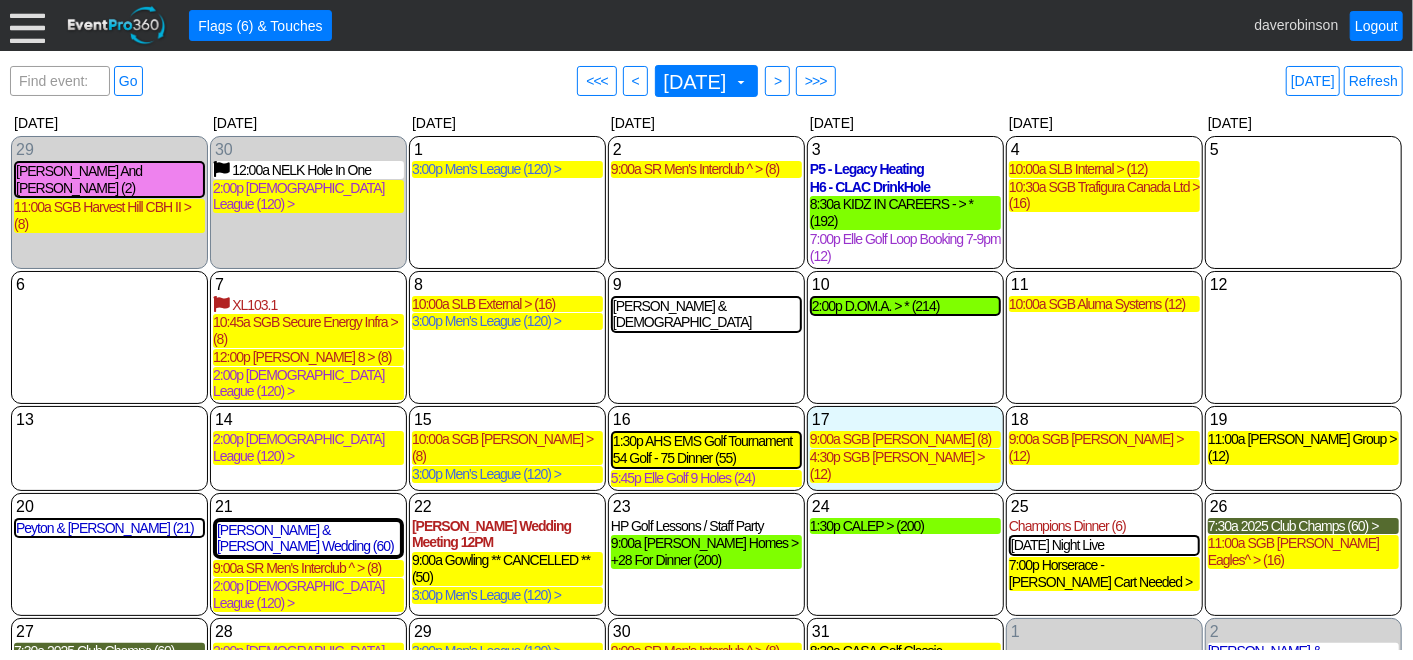 click on "Find event: enter title
Go
● <<< ● <
July 2025 ▼
● > ● >>>
Today
Refresh" at bounding box center (706, 81) 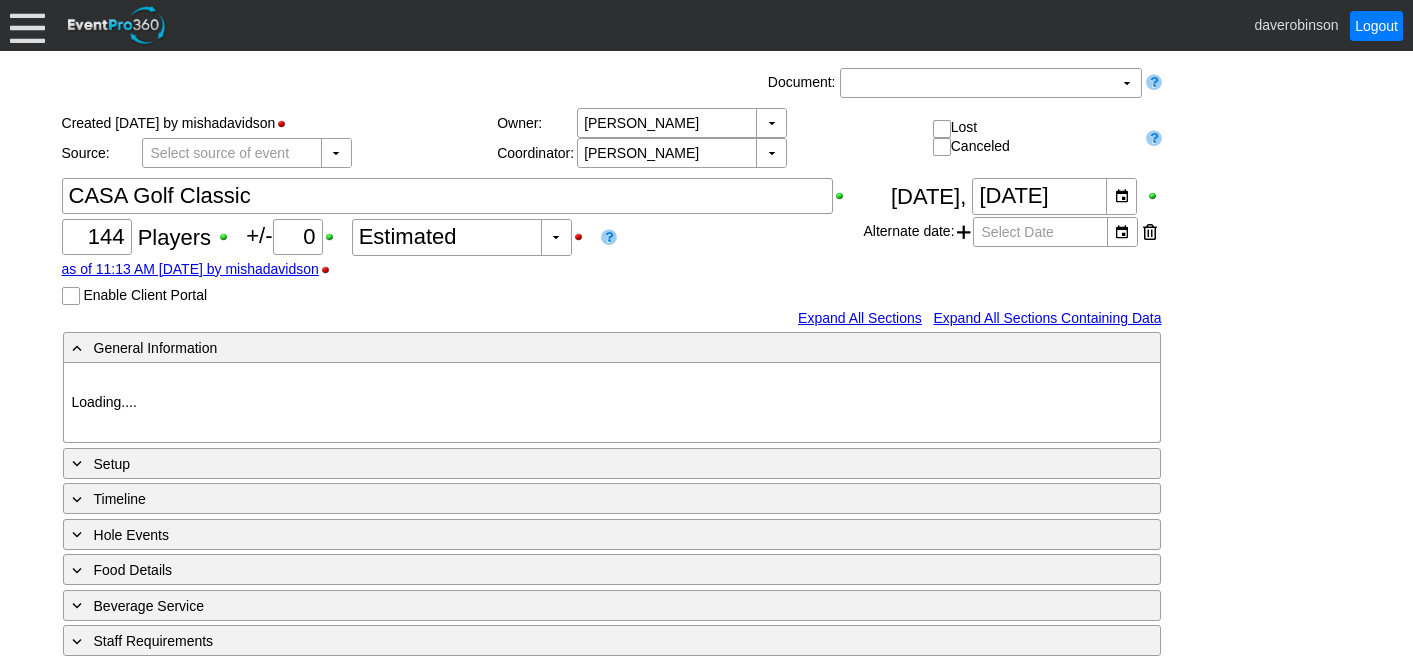 scroll, scrollTop: 0, scrollLeft: 0, axis: both 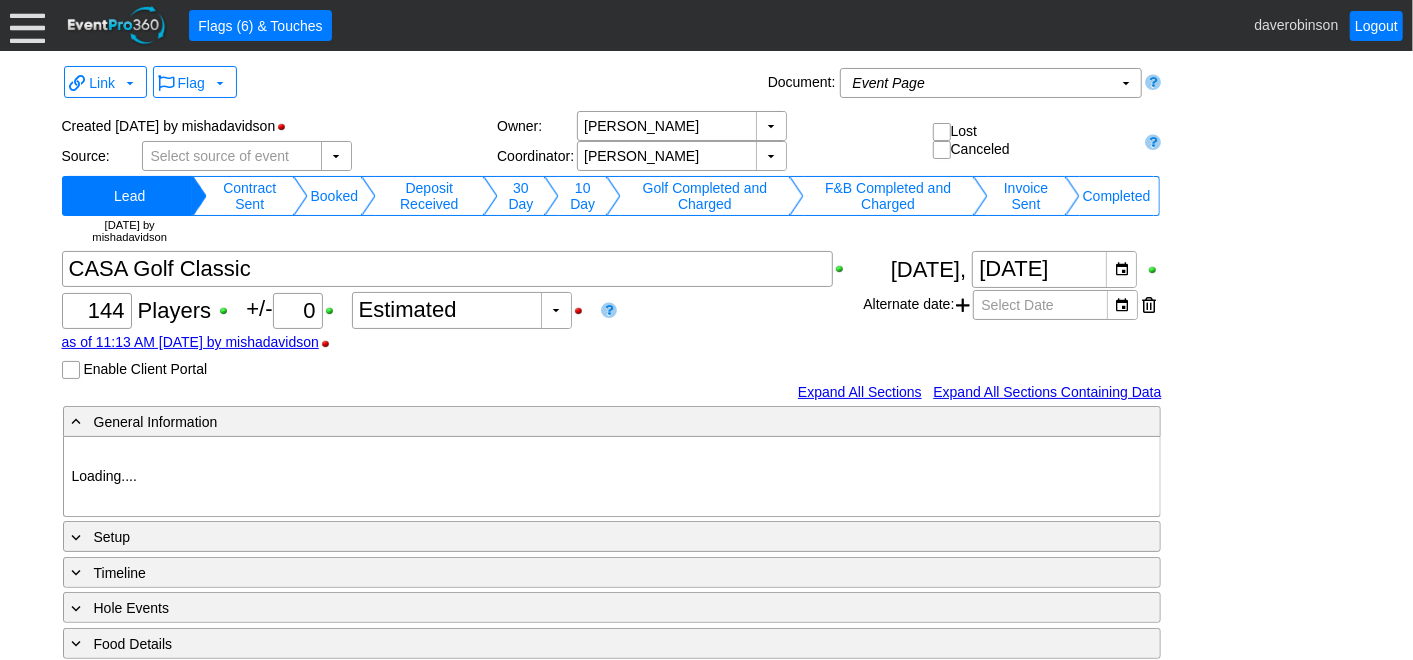 type on "Heritage Pointe Golf Club" 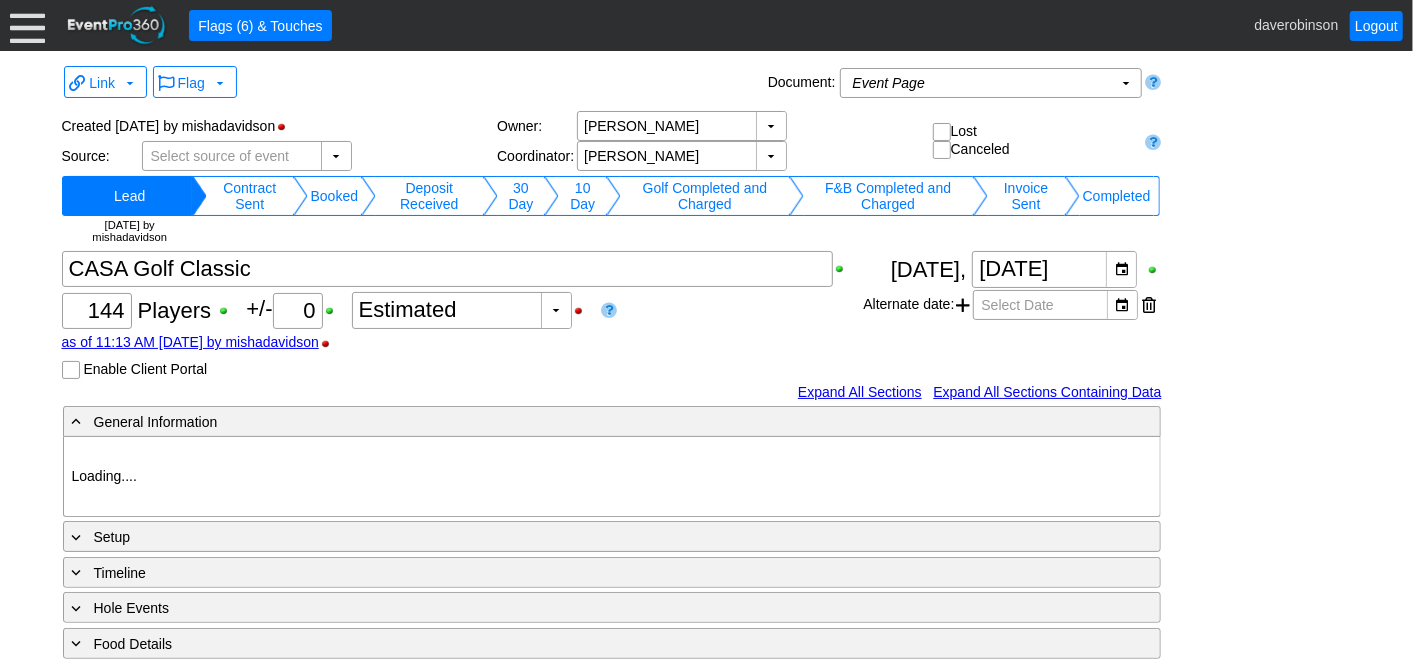type on "945877" 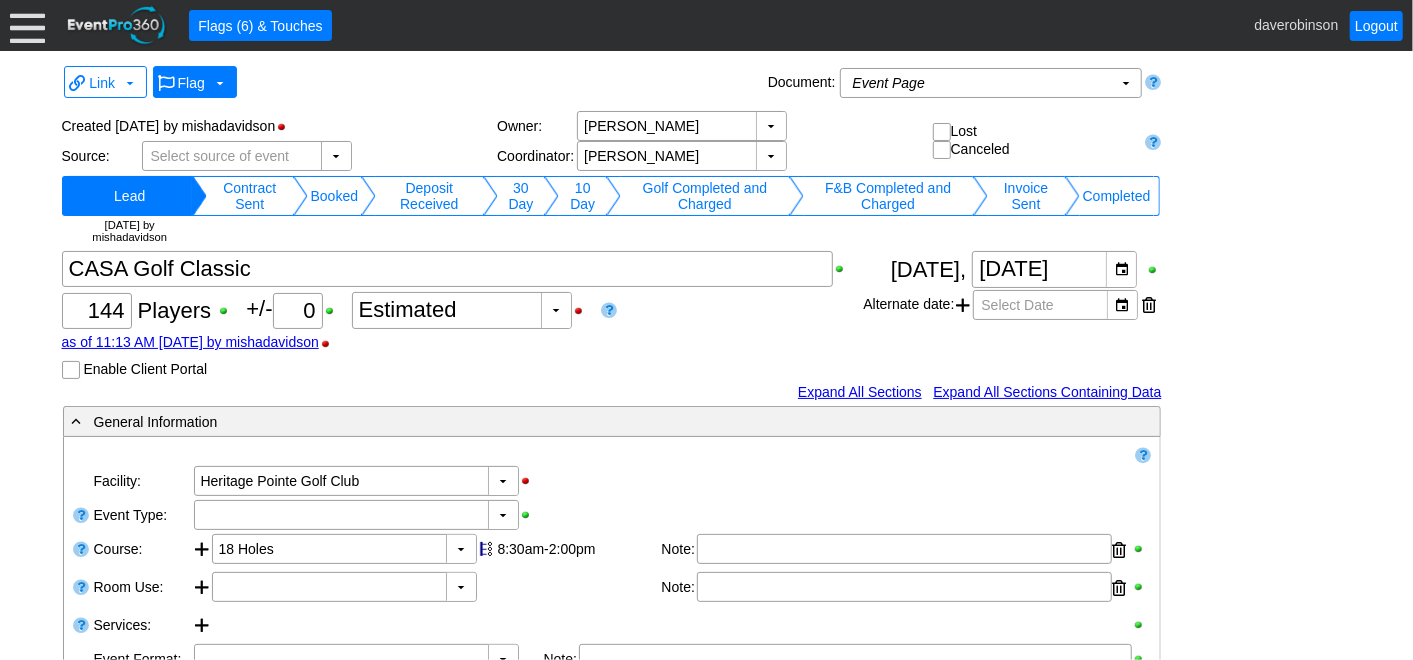 click at bounding box center (220, 83) 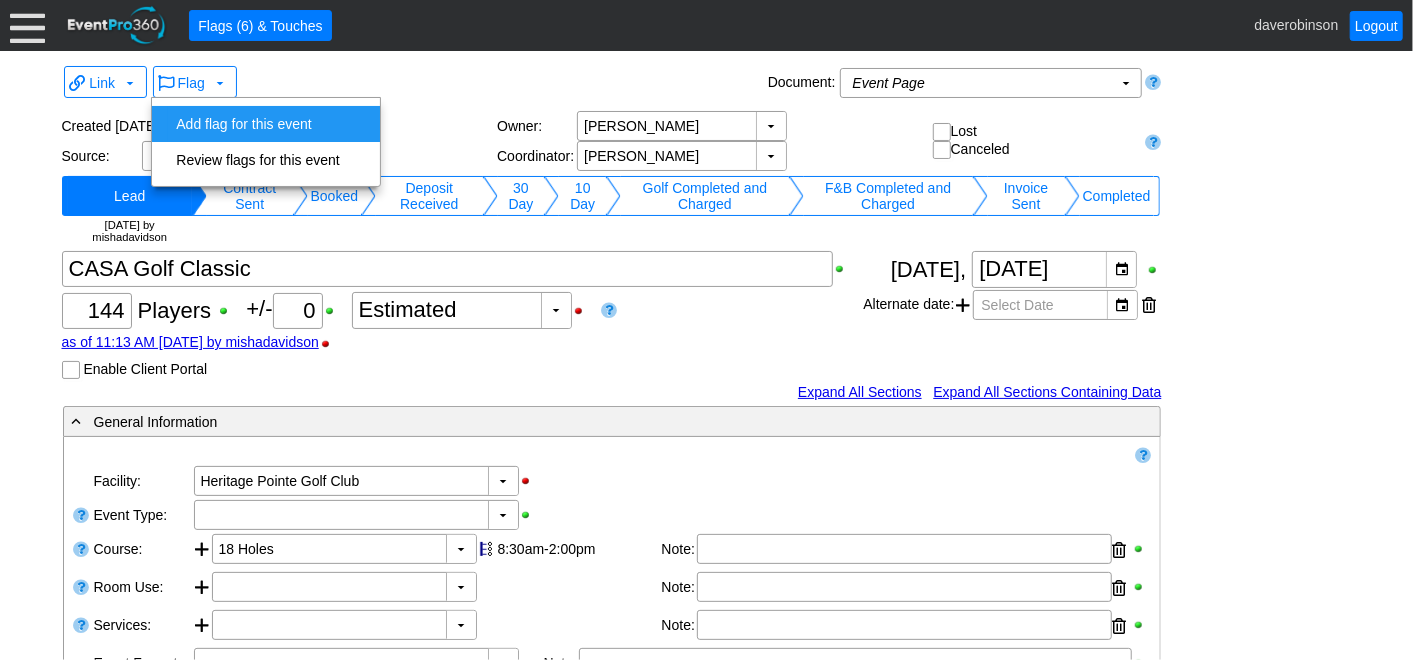 click on "Add flag for this event" at bounding box center [257, 124] 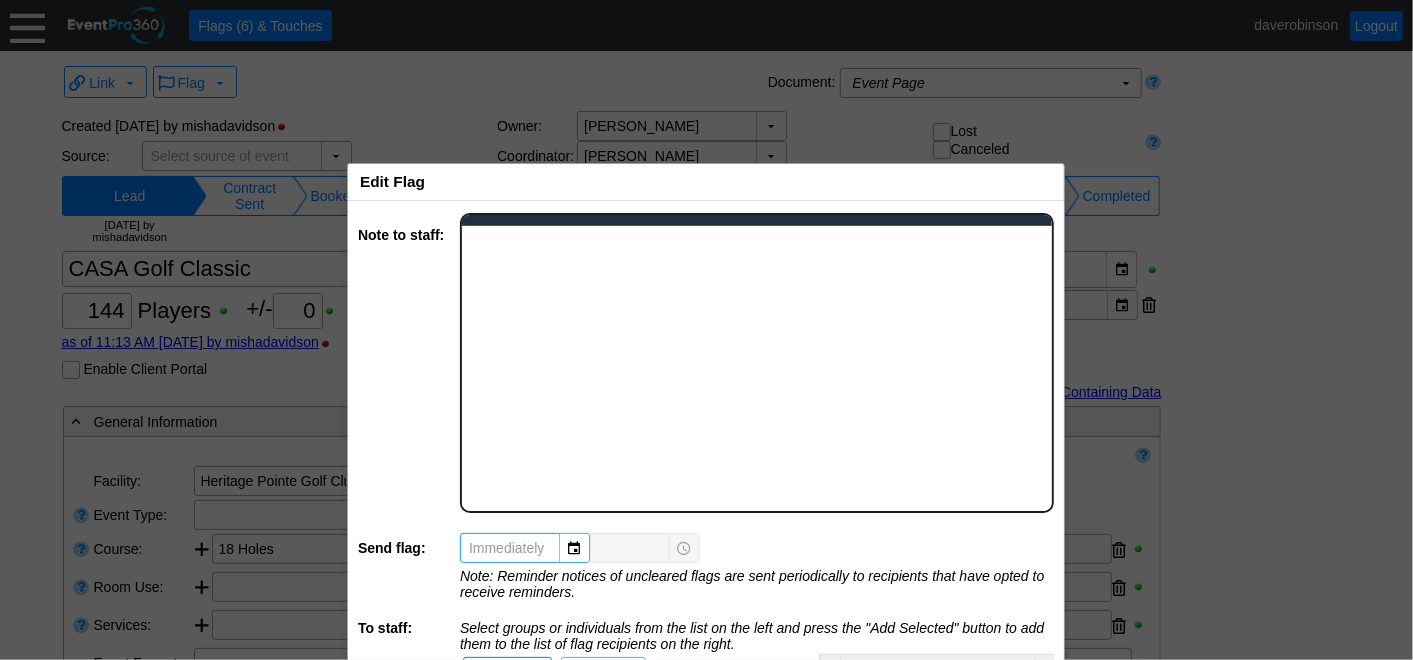 scroll, scrollTop: 0, scrollLeft: 0, axis: both 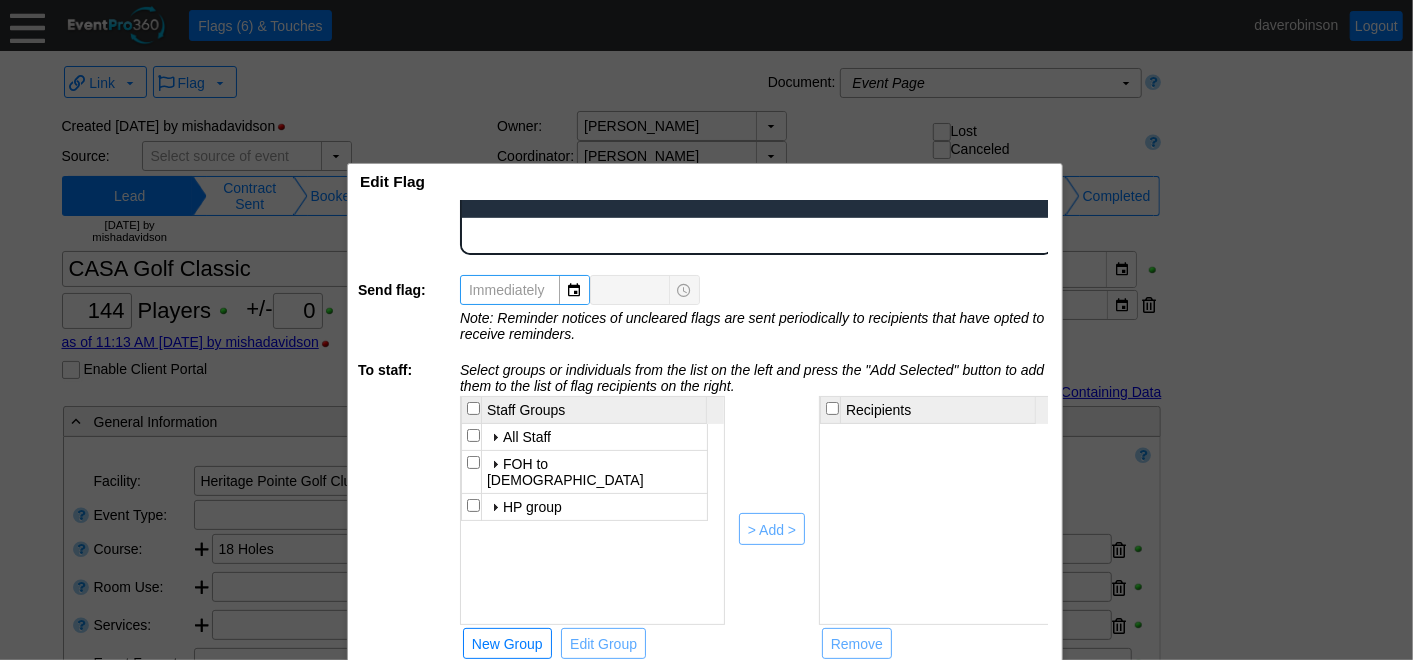 click at bounding box center [495, 507] 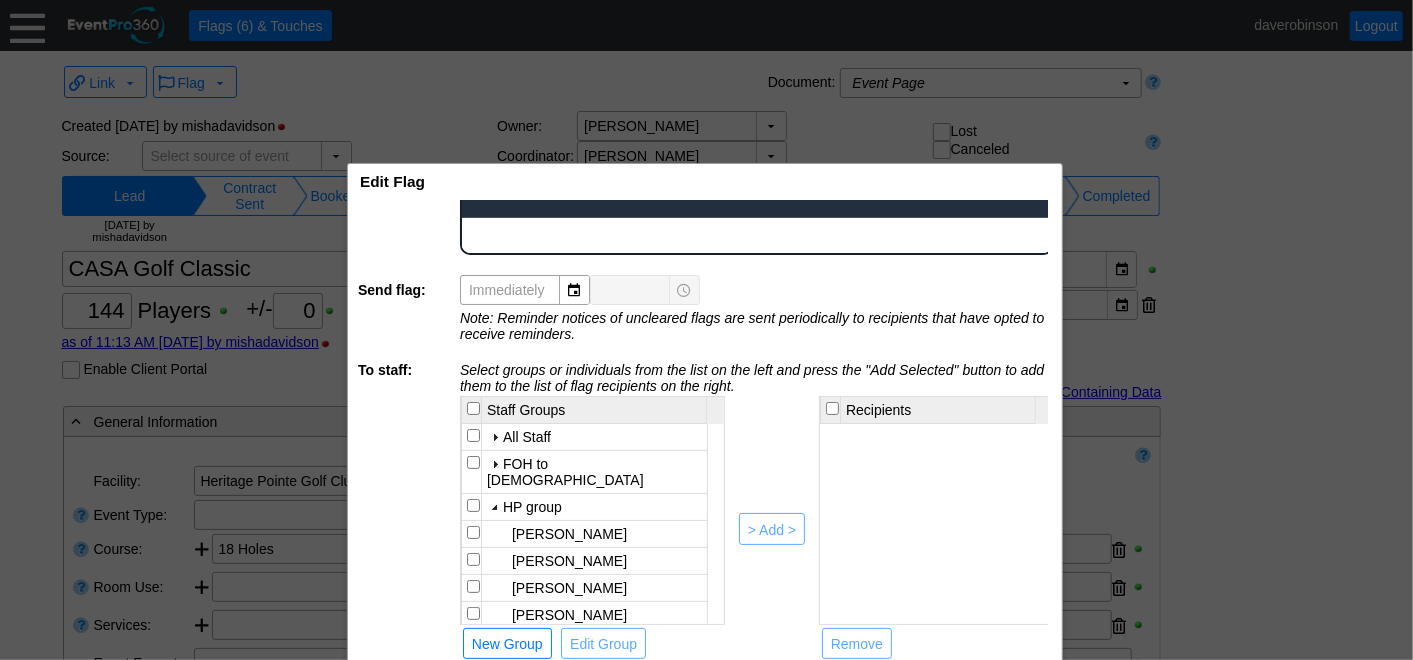 click at bounding box center [473, 532] 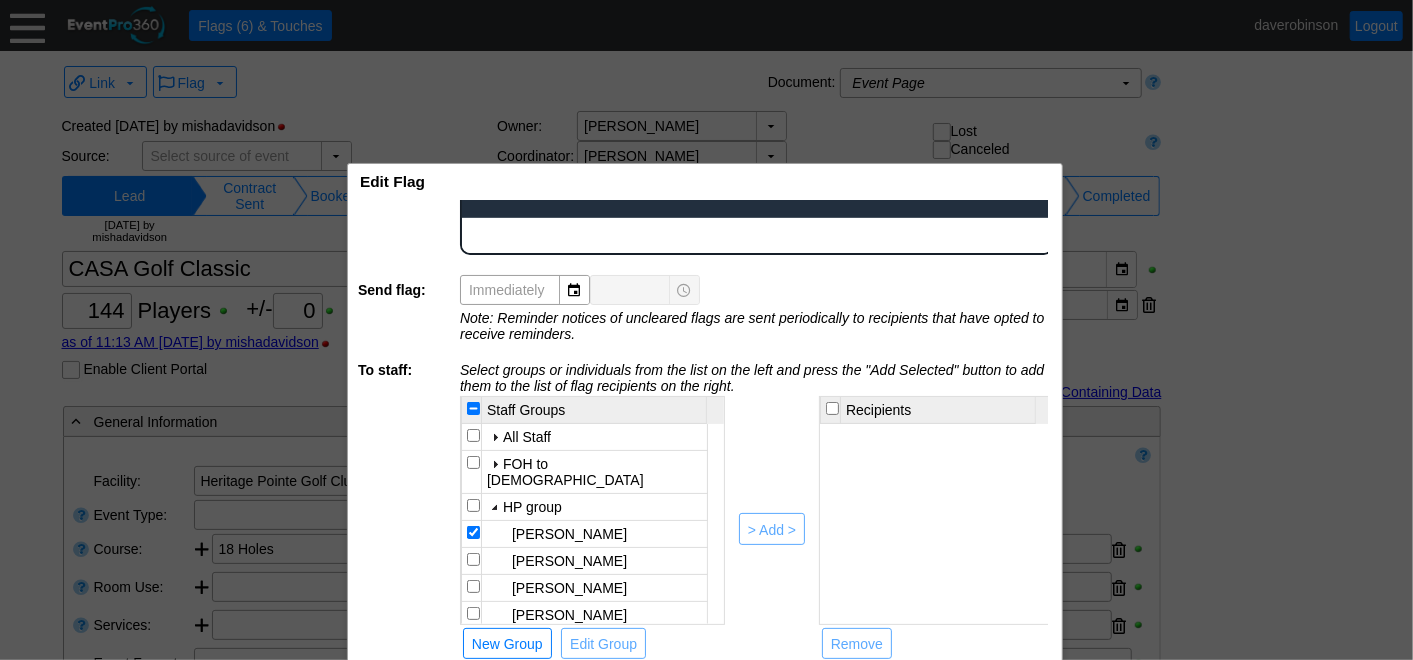 checkbox on "true" 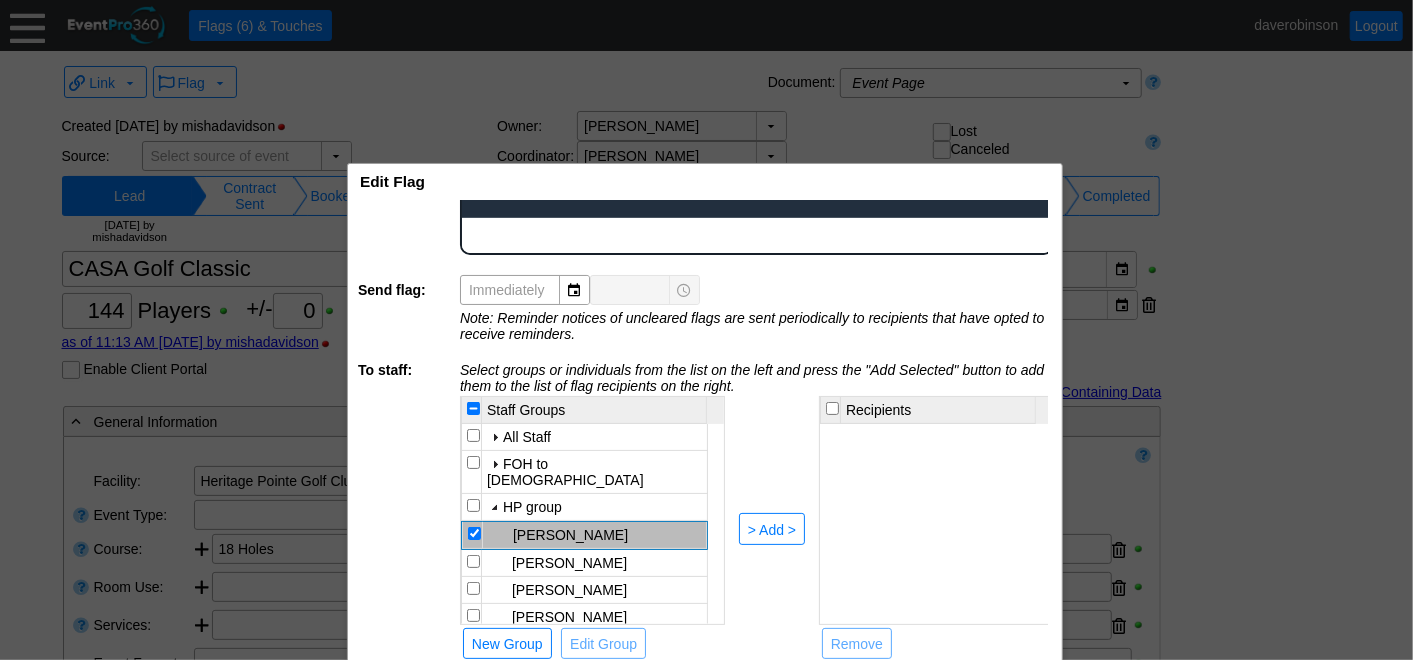 click at bounding box center [473, 561] 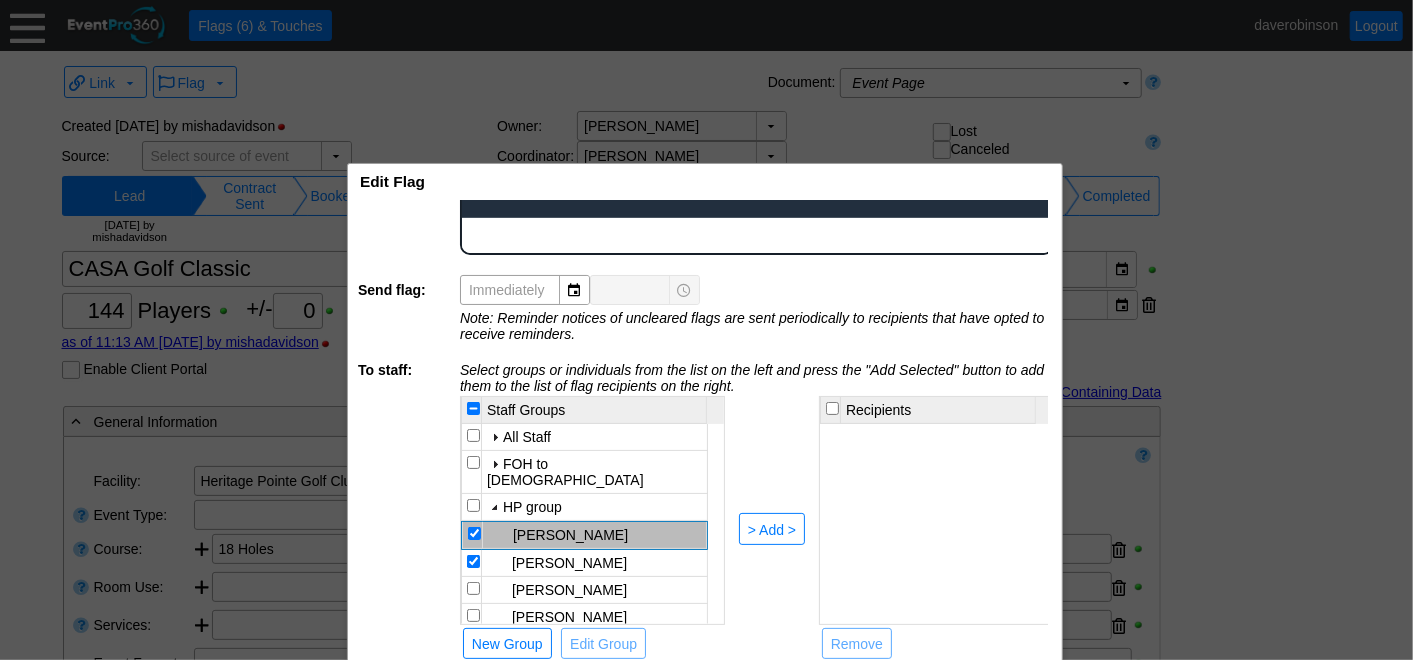 checkbox on "true" 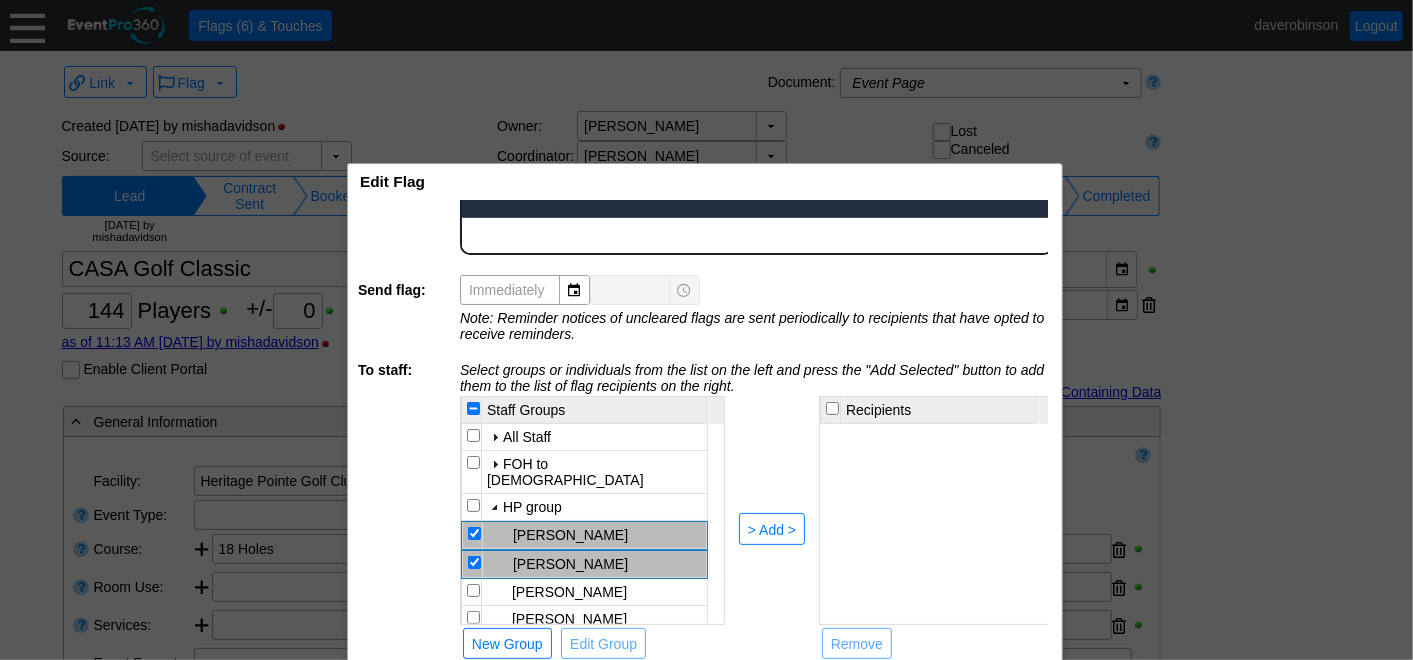 click at bounding box center [473, 590] 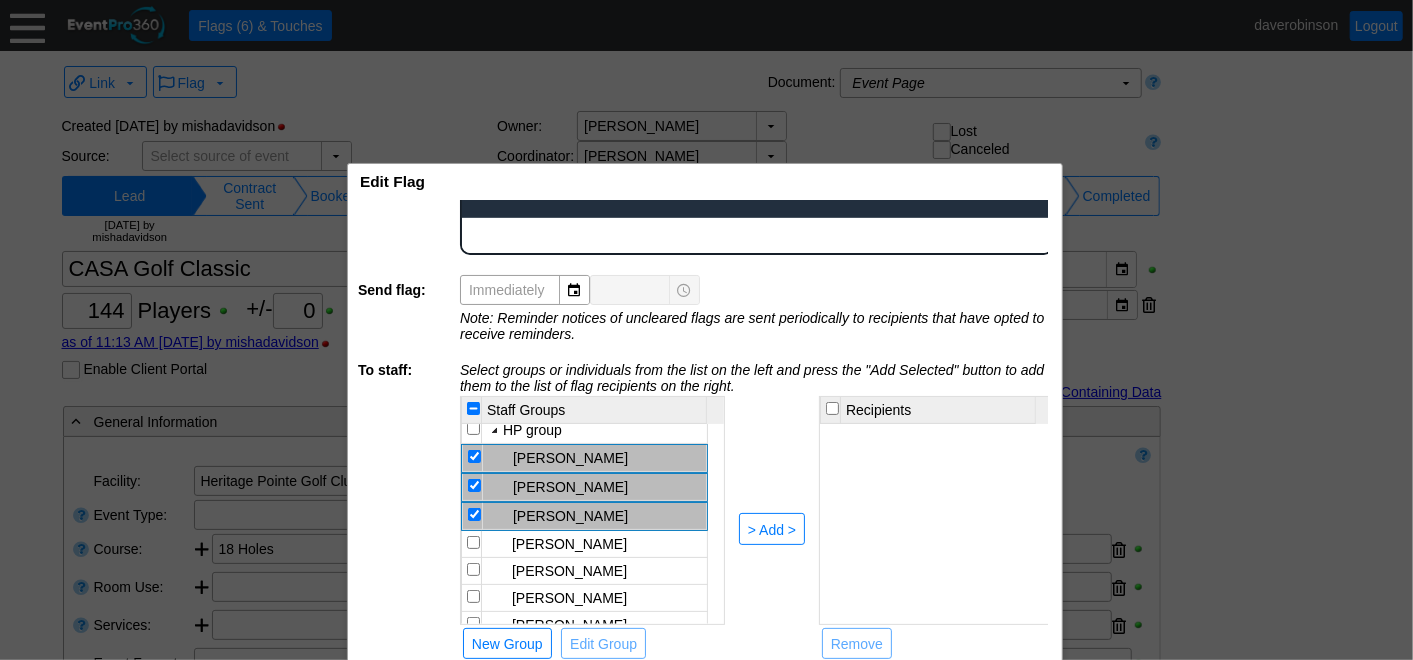 scroll, scrollTop: 111, scrollLeft: 0, axis: vertical 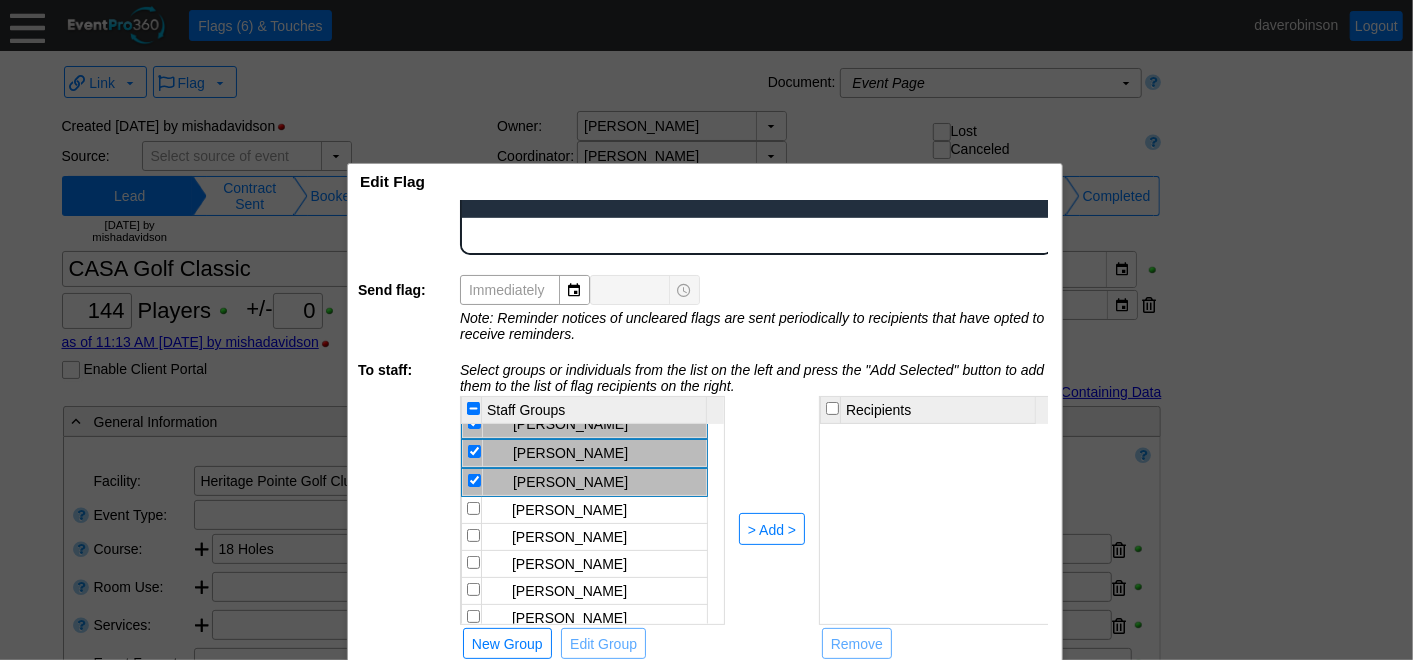 click at bounding box center (472, 537) 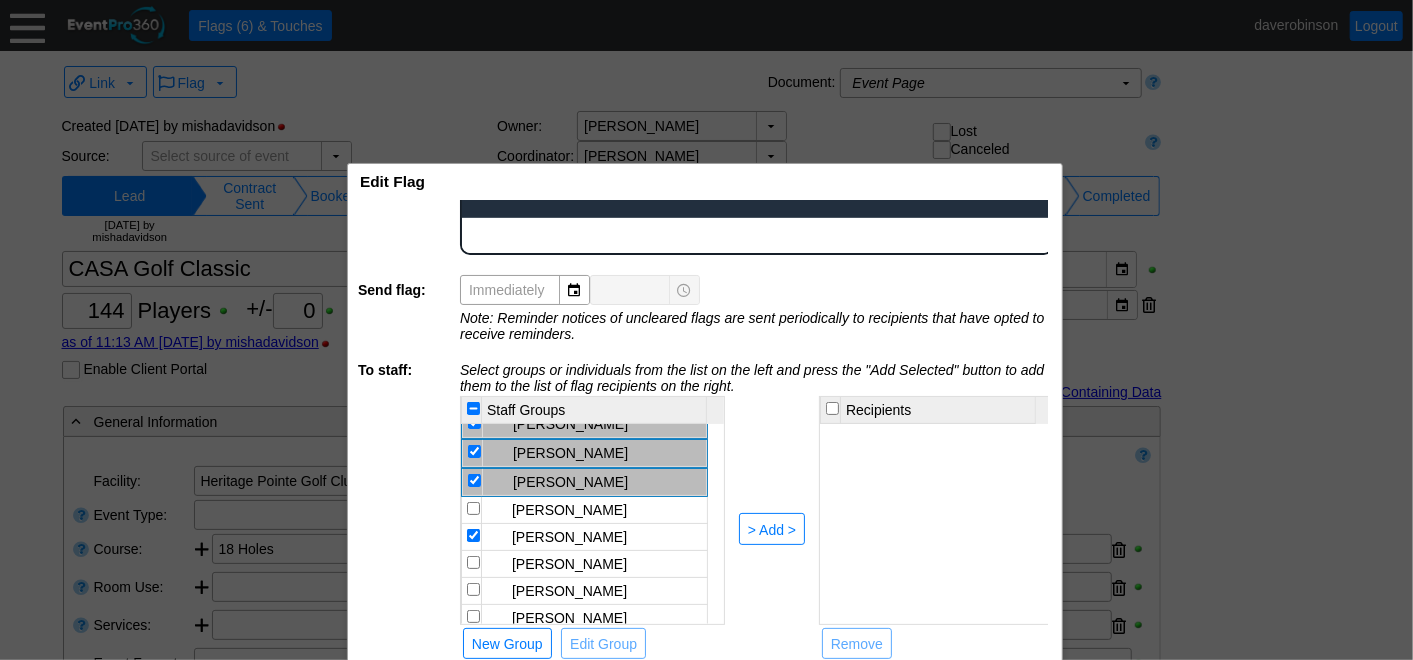 checkbox on "true" 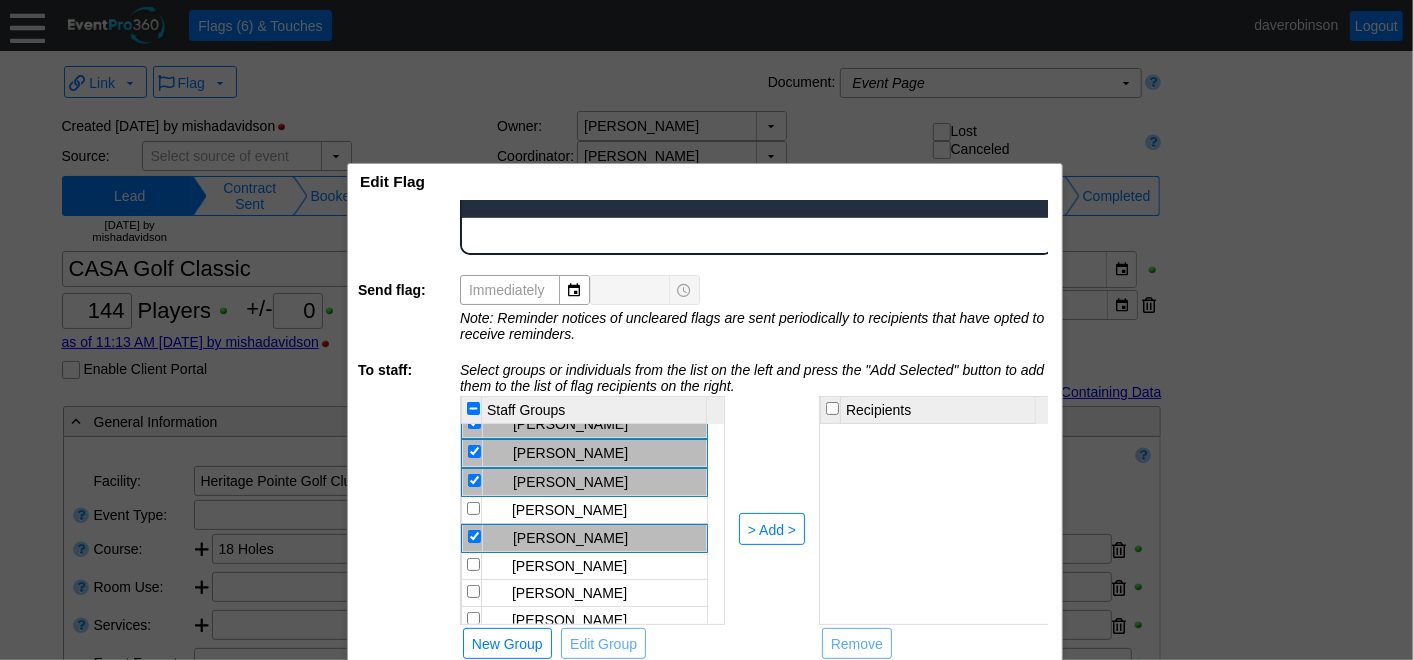 click at bounding box center [472, 566] 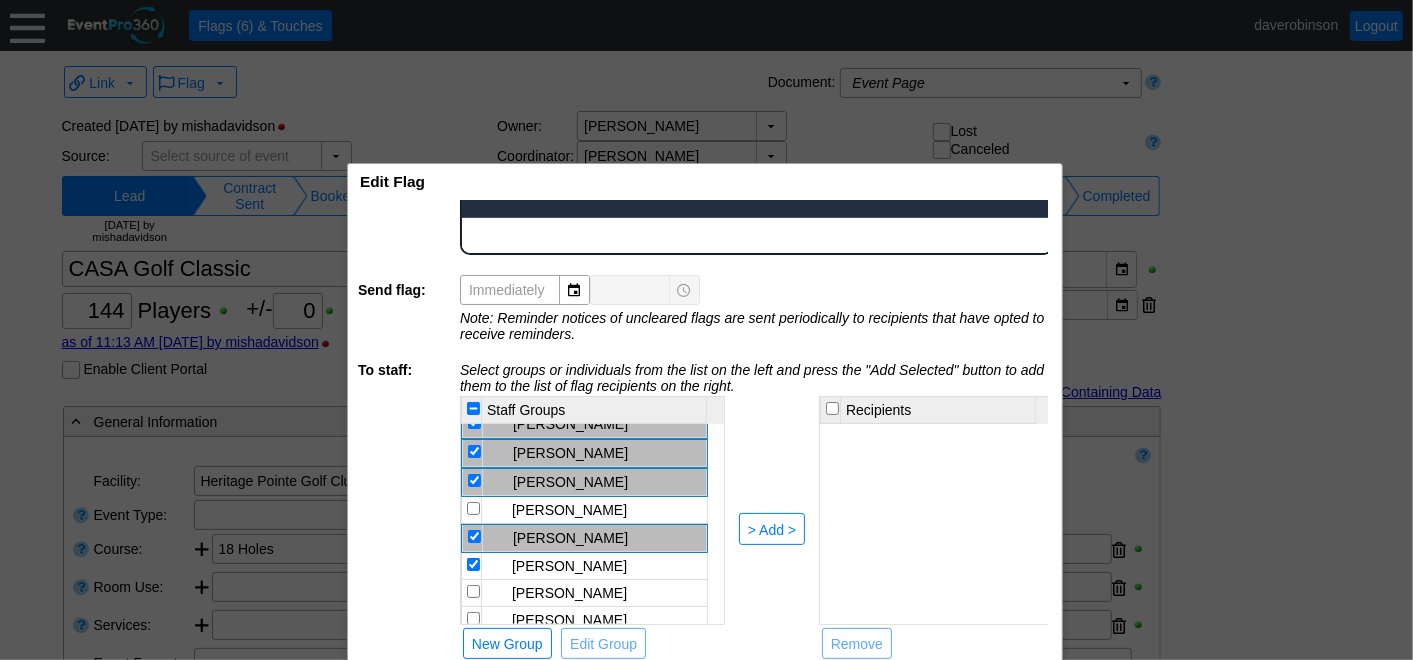 checkbox on "true" 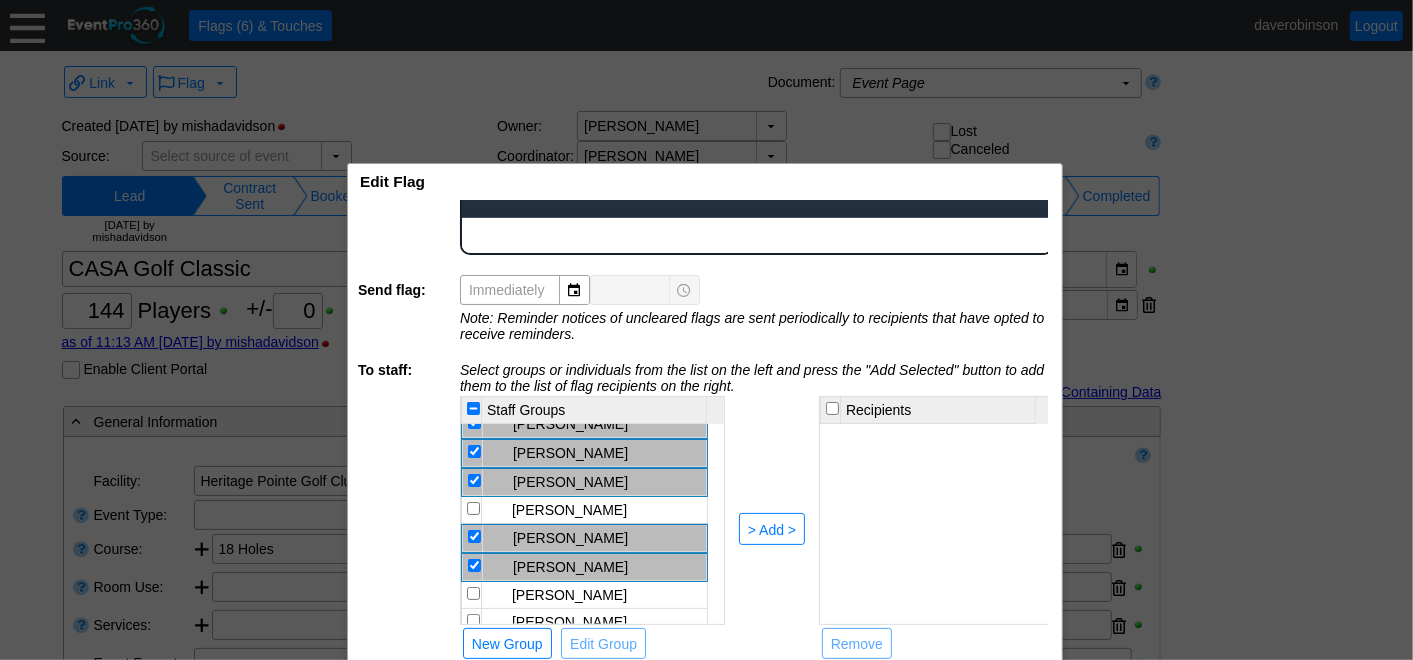 click at bounding box center [473, 593] 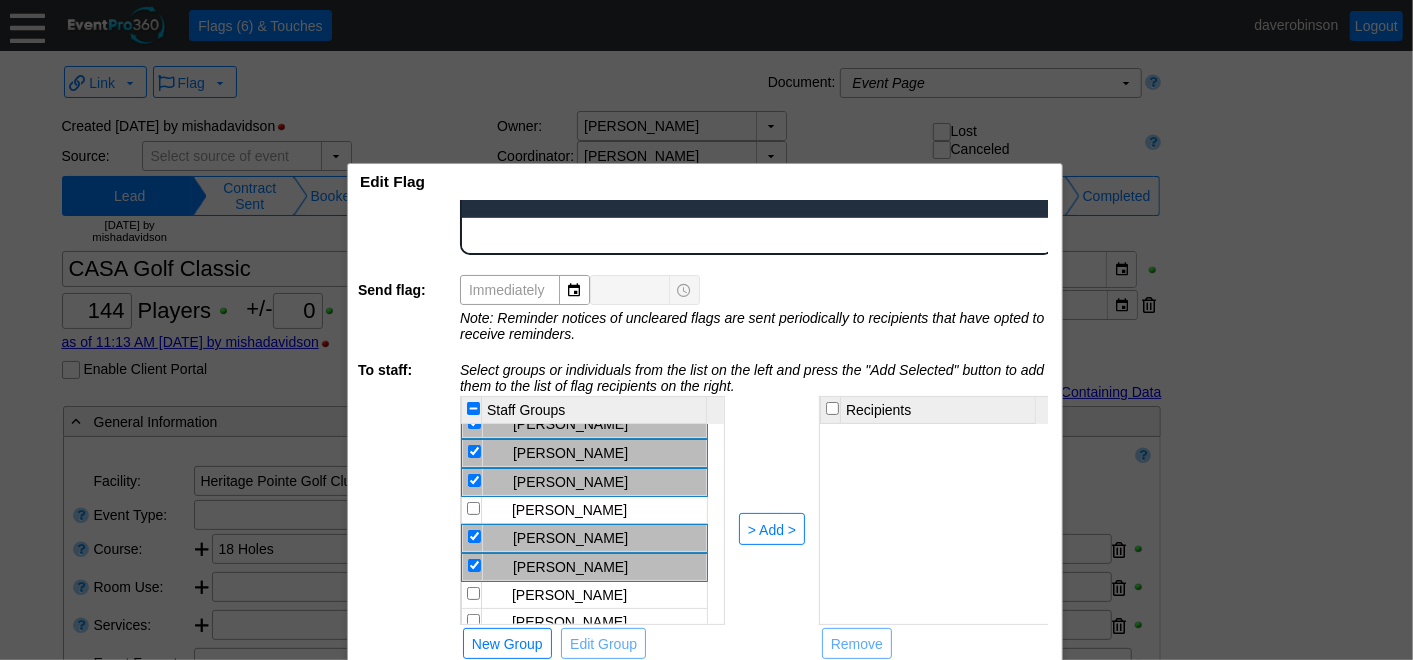 checkbox on "true" 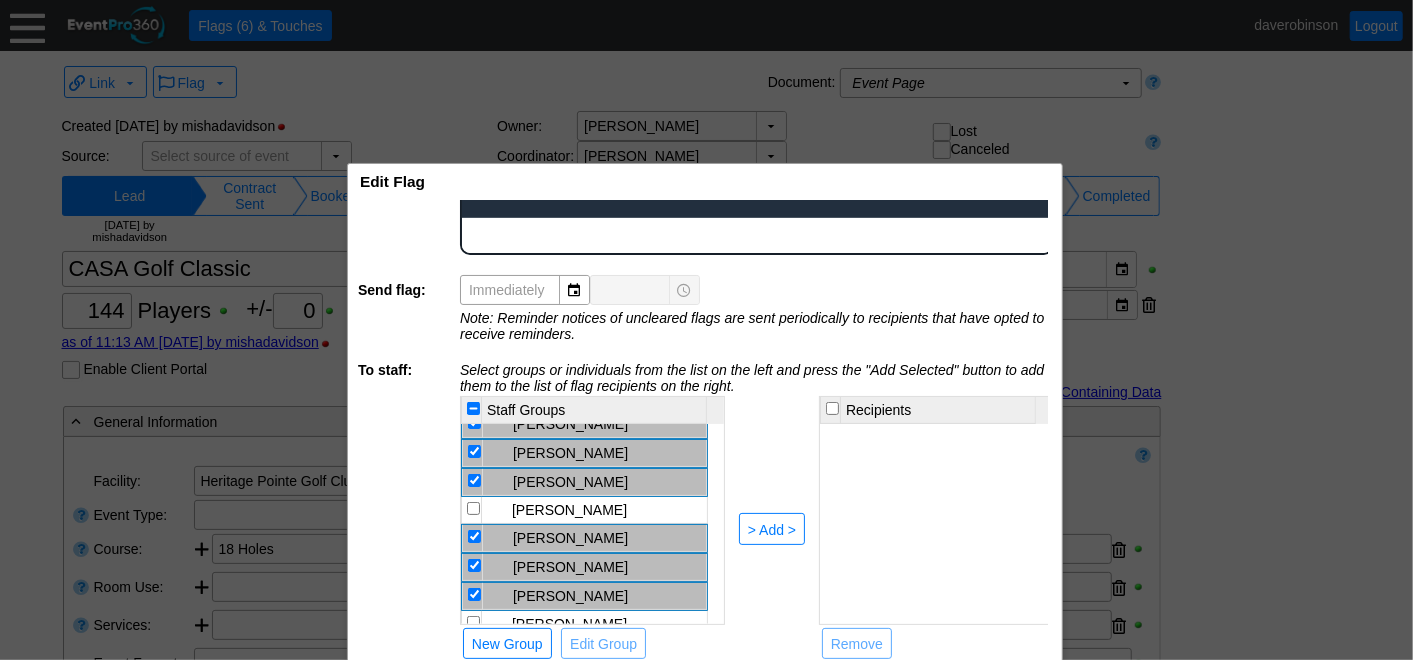 click at bounding box center (472, 624) 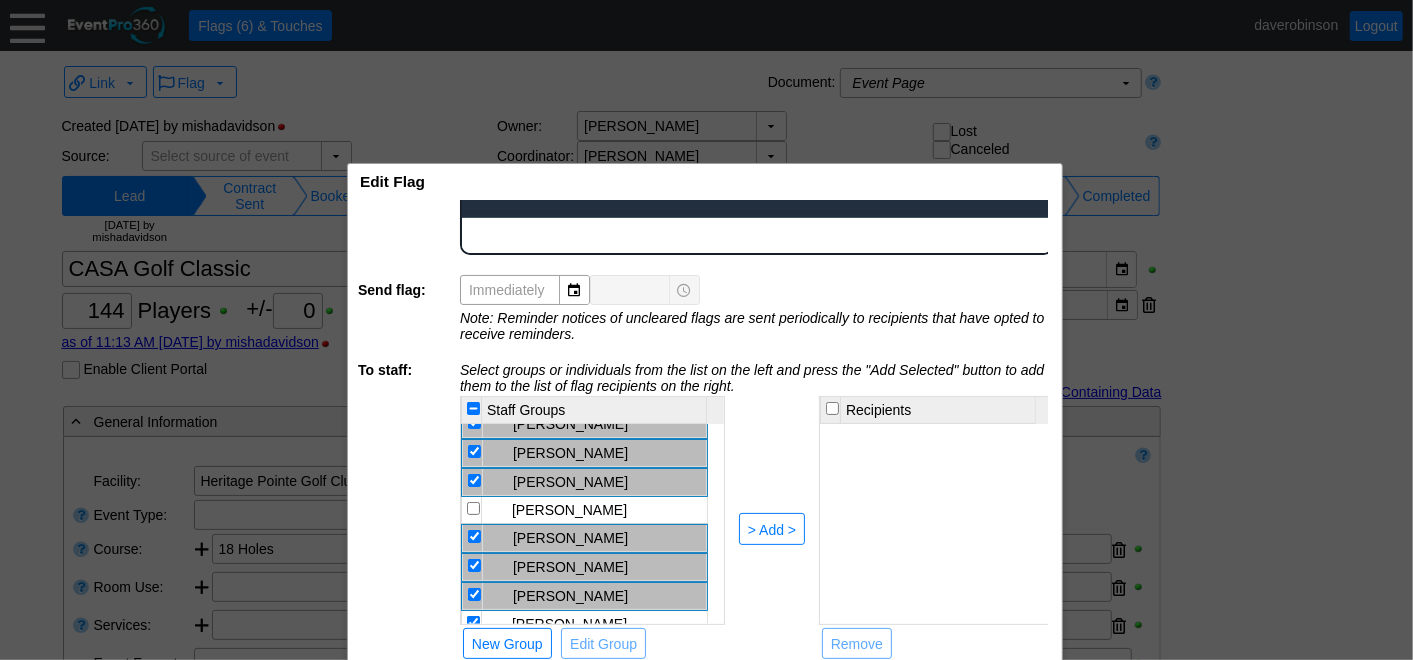 checkbox on "true" 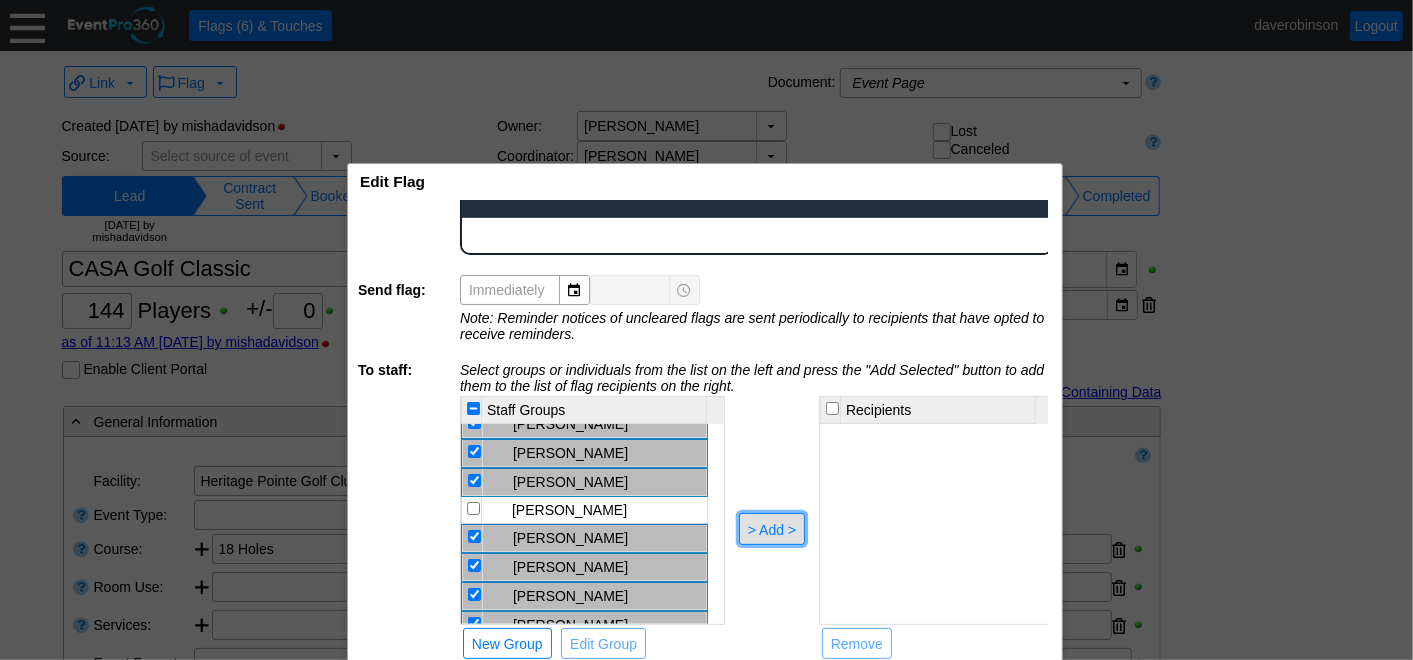 click on "> Add >" at bounding box center [772, 530] 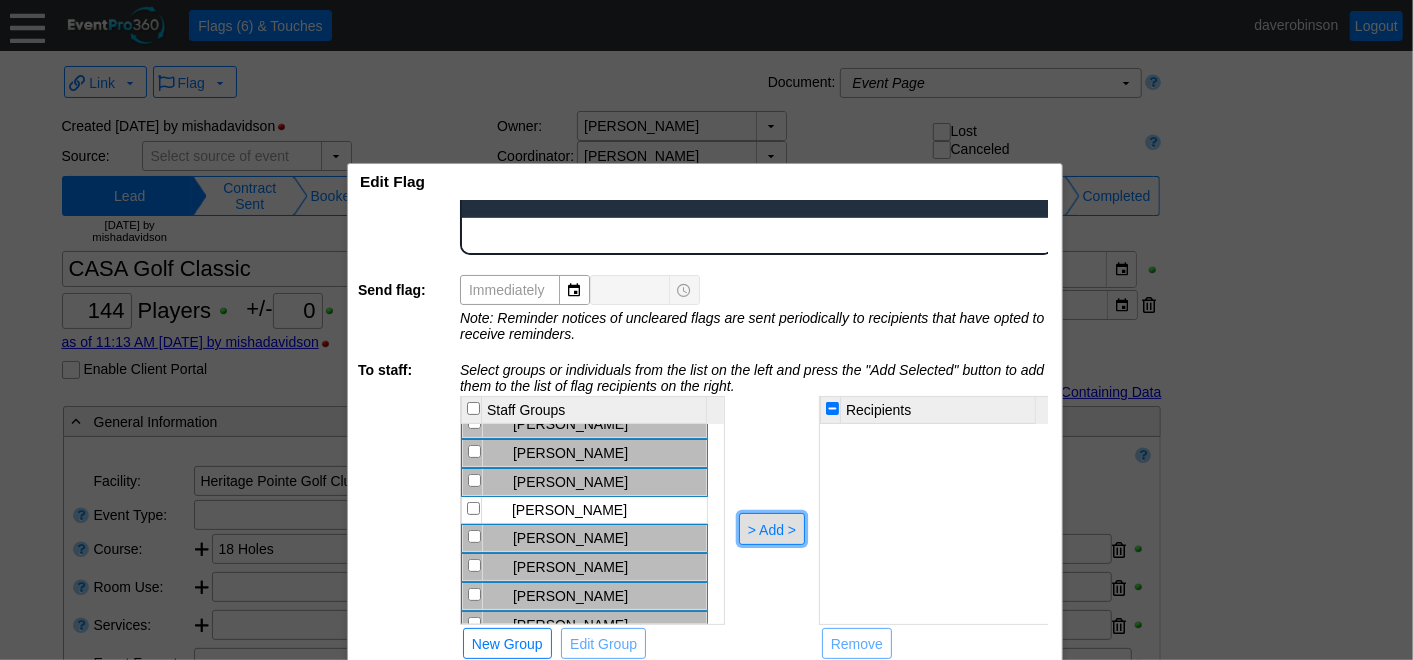checkbox on "false" 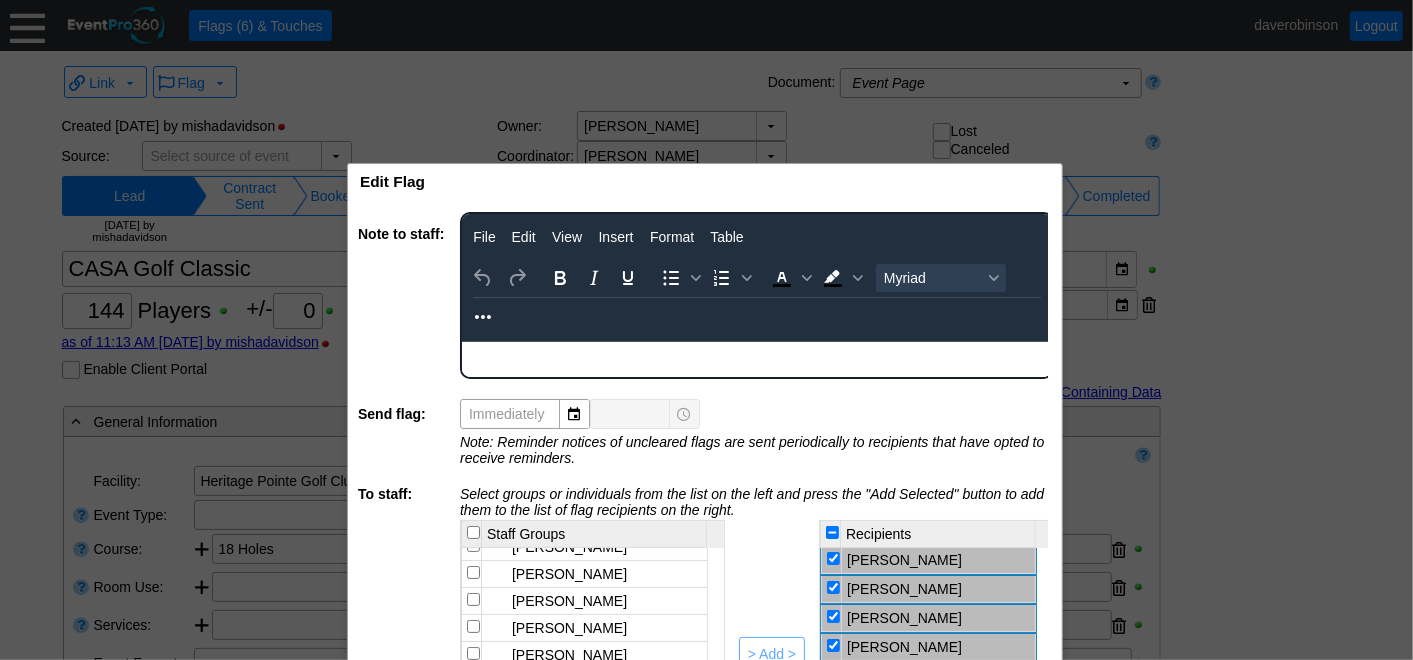 scroll, scrollTop: 0, scrollLeft: 0, axis: both 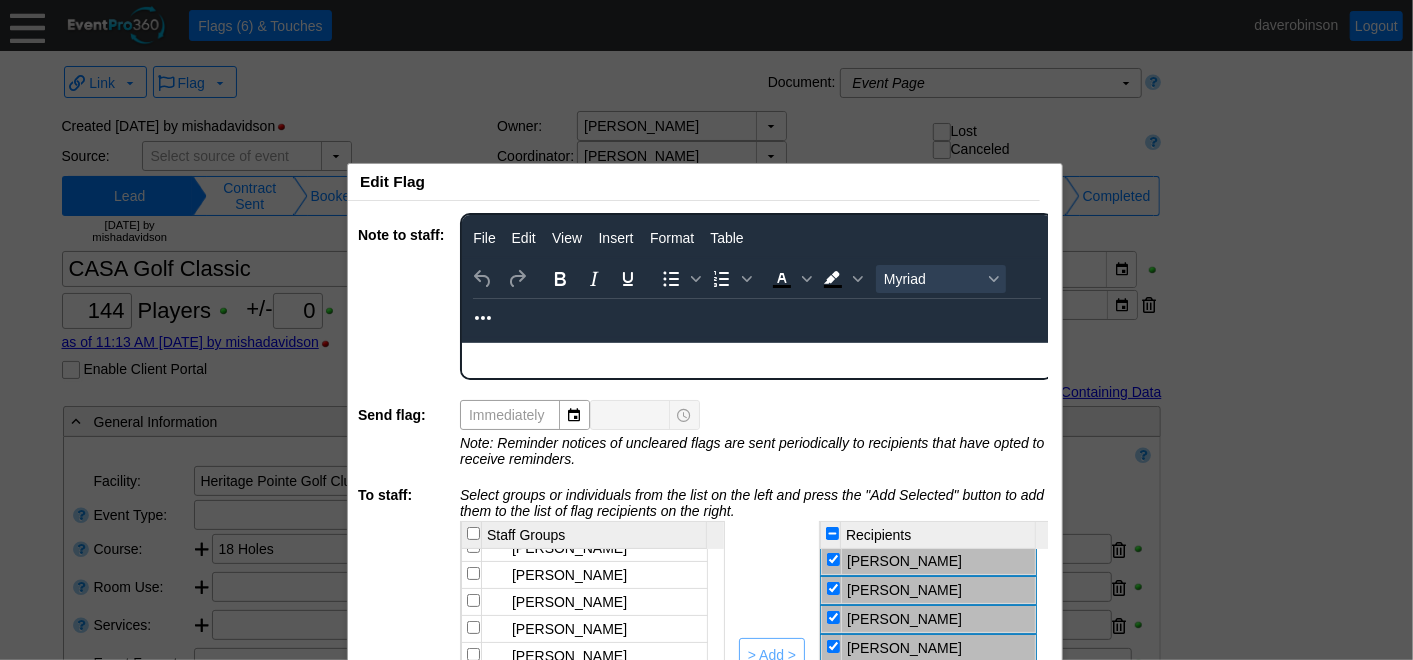 click at bounding box center [756, 355] 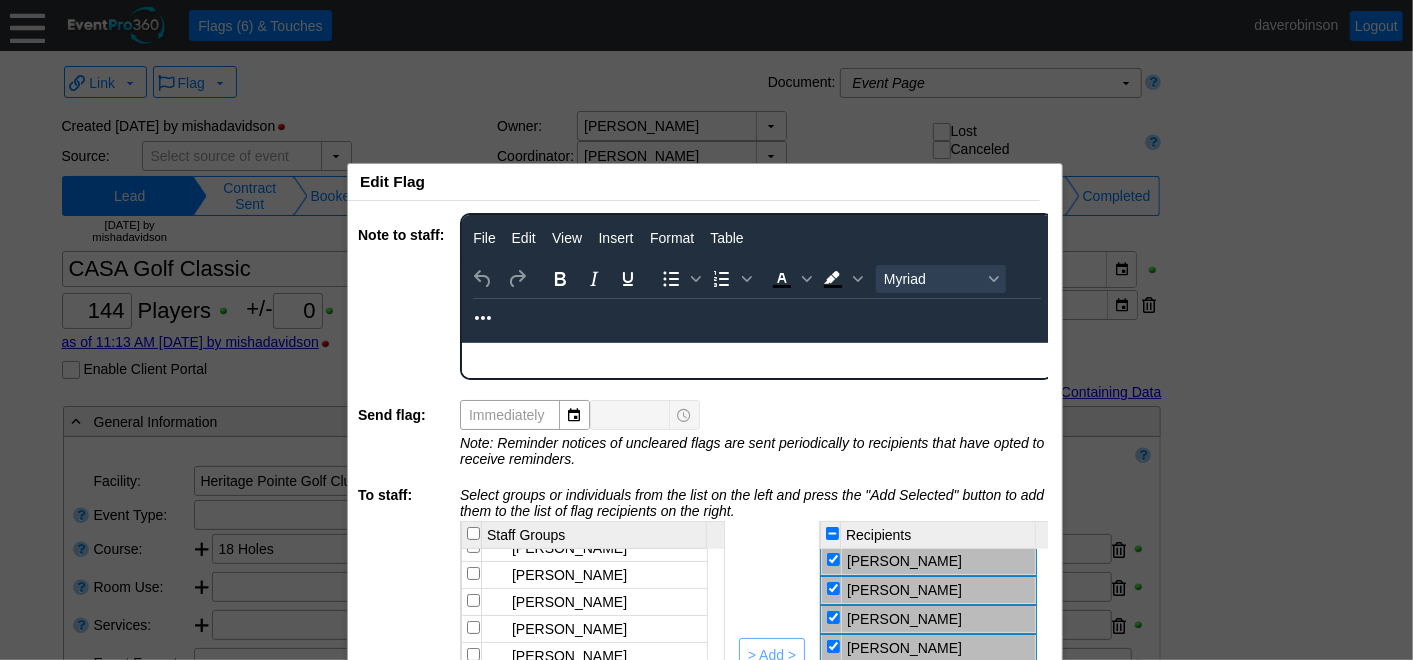 type 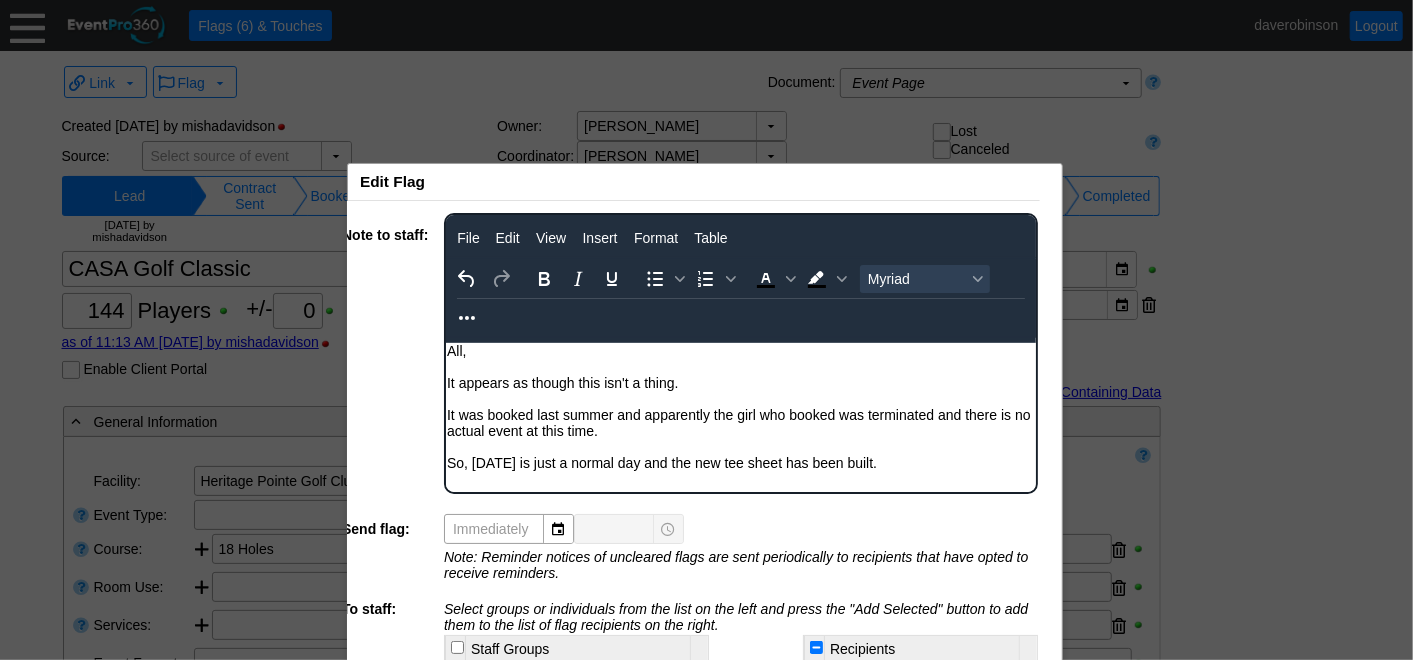 scroll, scrollTop: 111, scrollLeft: 18, axis: both 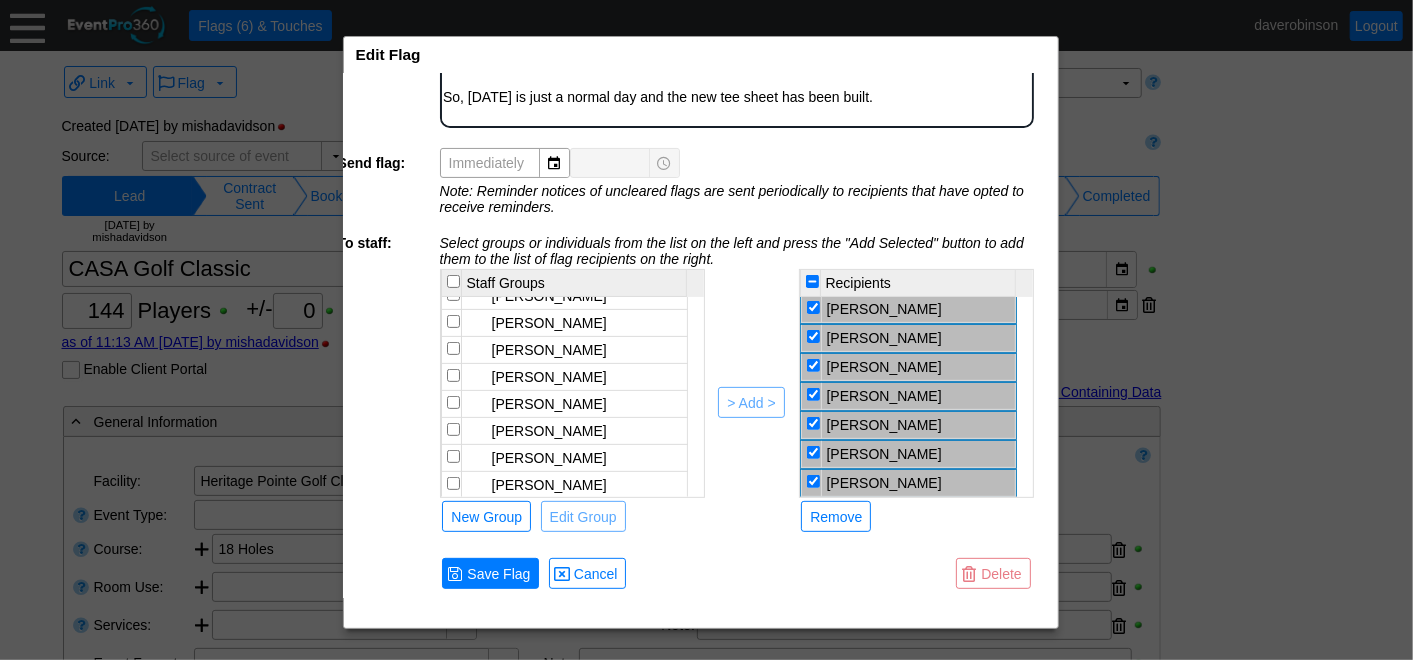 click on "Edit Flag
x" at bounding box center [690, 55] 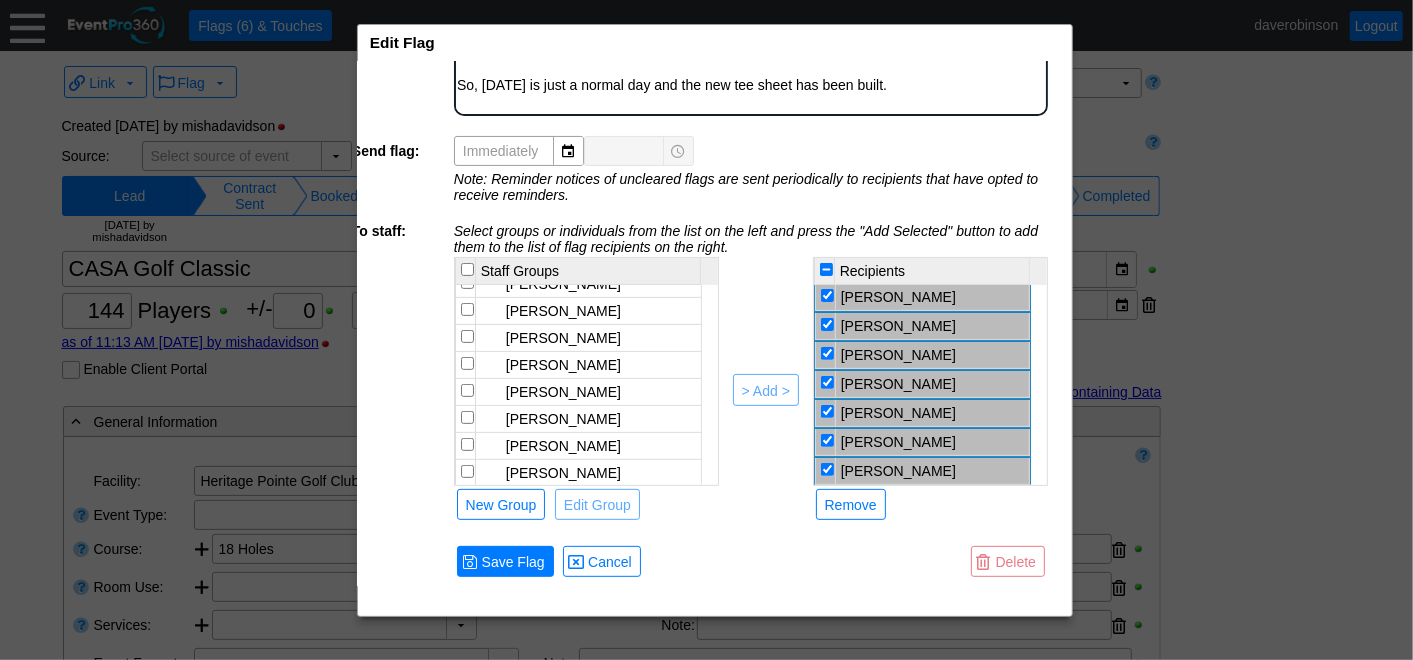 click on "Edit Flag
x" at bounding box center (704, 43) 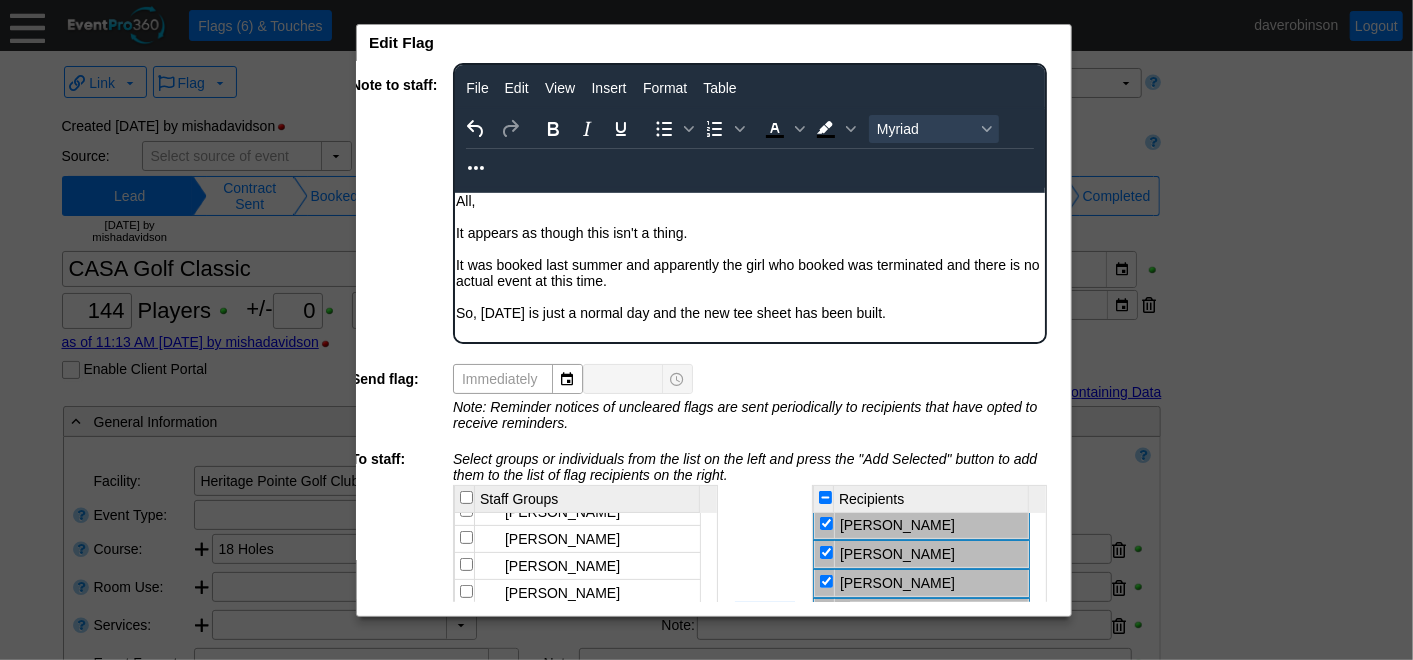 scroll, scrollTop: 5, scrollLeft: 18, axis: both 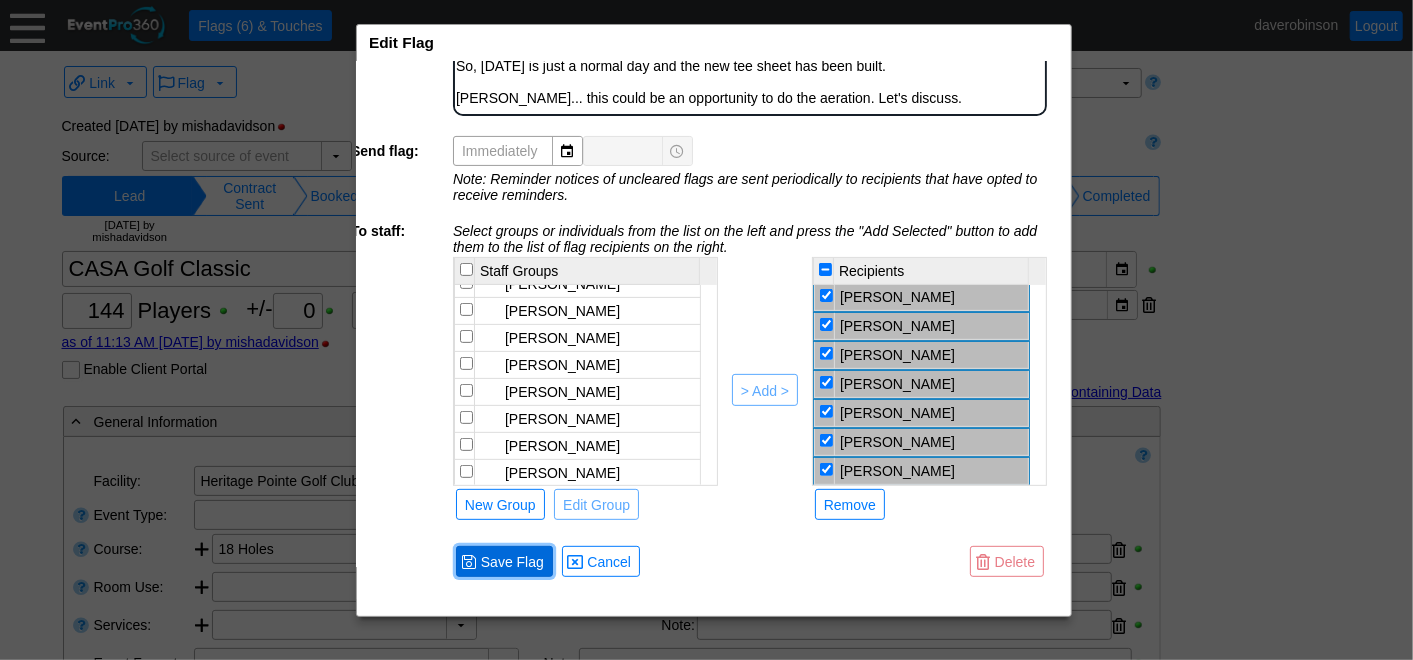 click on "Save Flag" at bounding box center [512, 562] 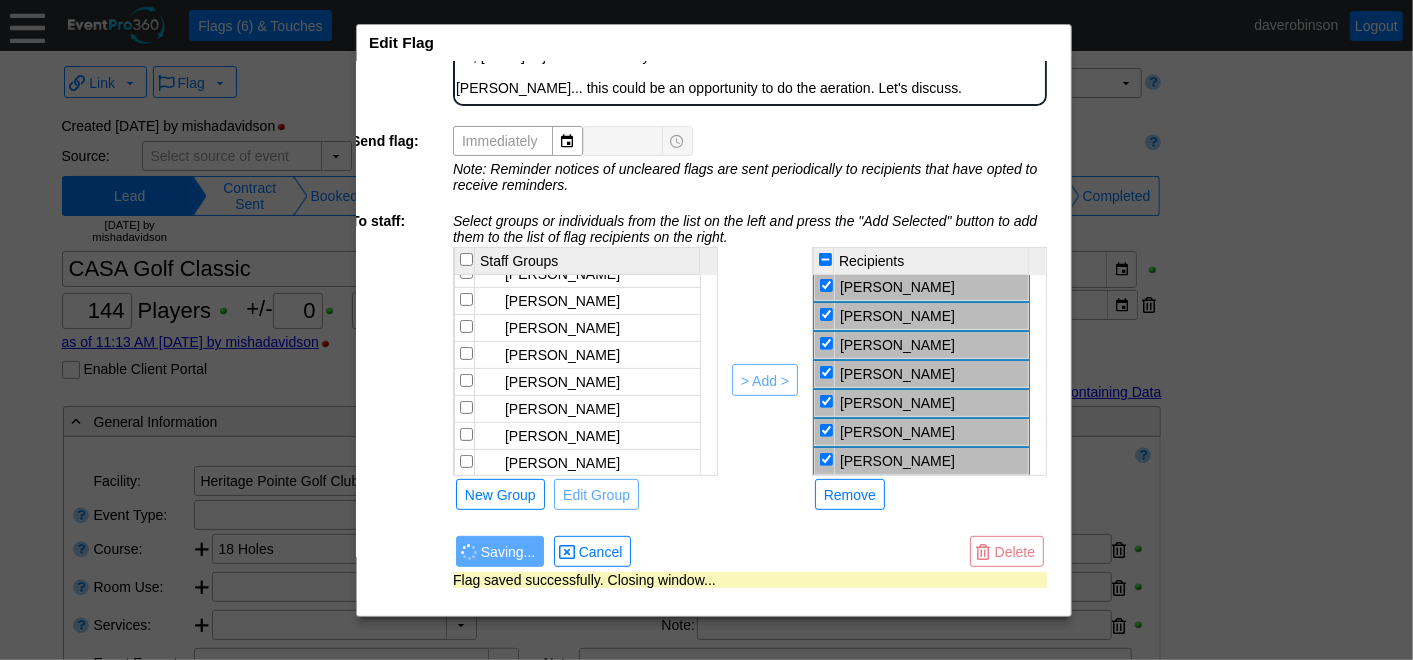 scroll, scrollTop: 132, scrollLeft: 18, axis: both 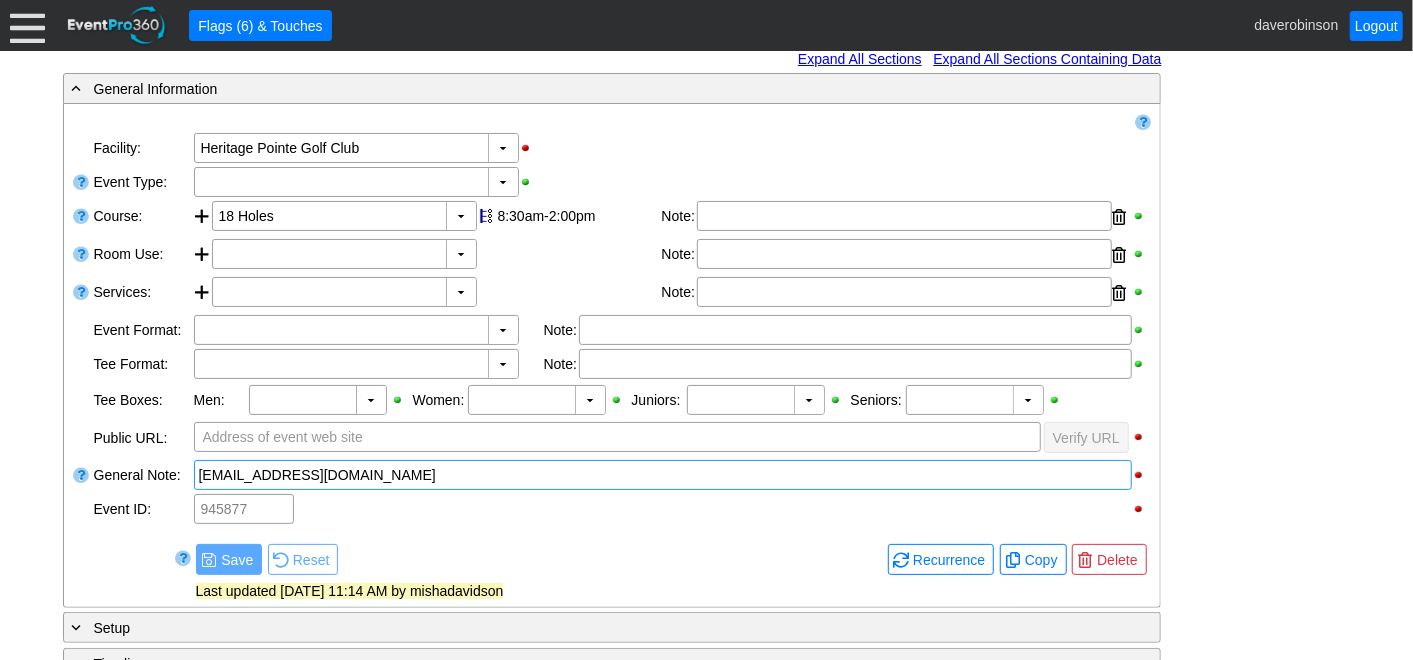 click on "[EMAIL_ADDRESS][DOMAIN_NAME]" at bounding box center (663, 475) 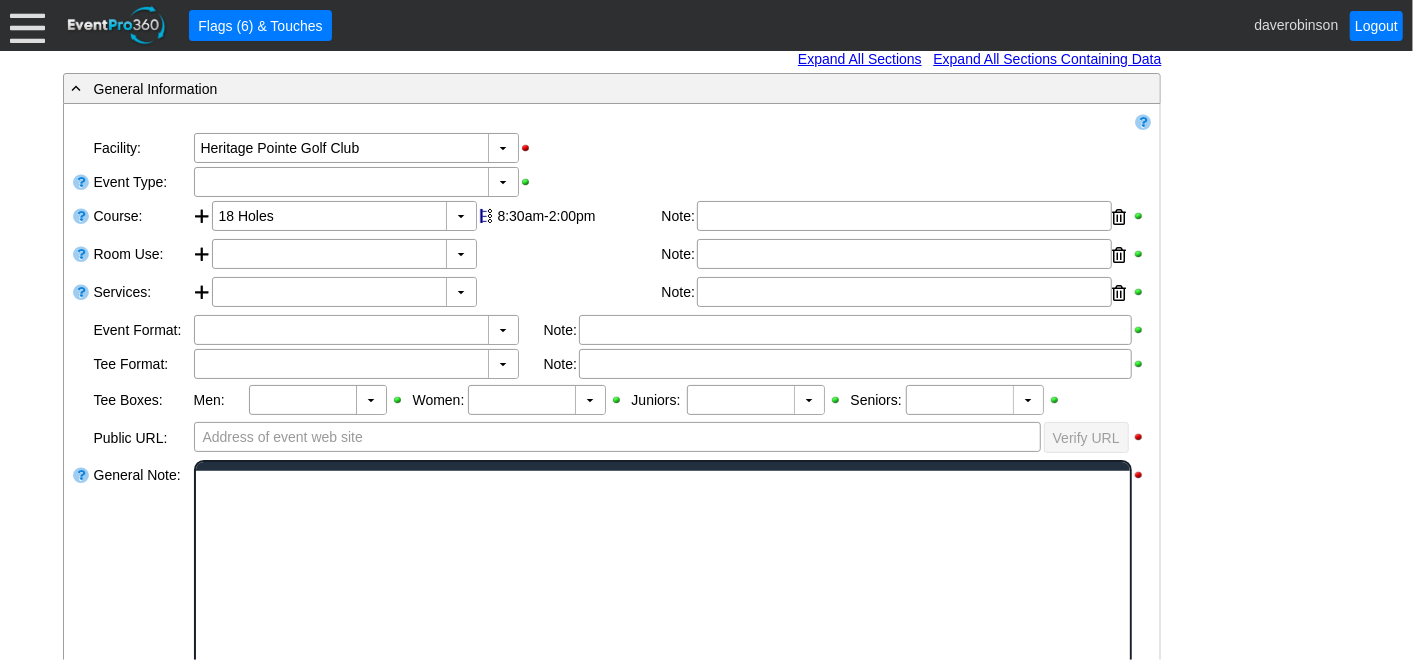 scroll, scrollTop: 0, scrollLeft: 0, axis: both 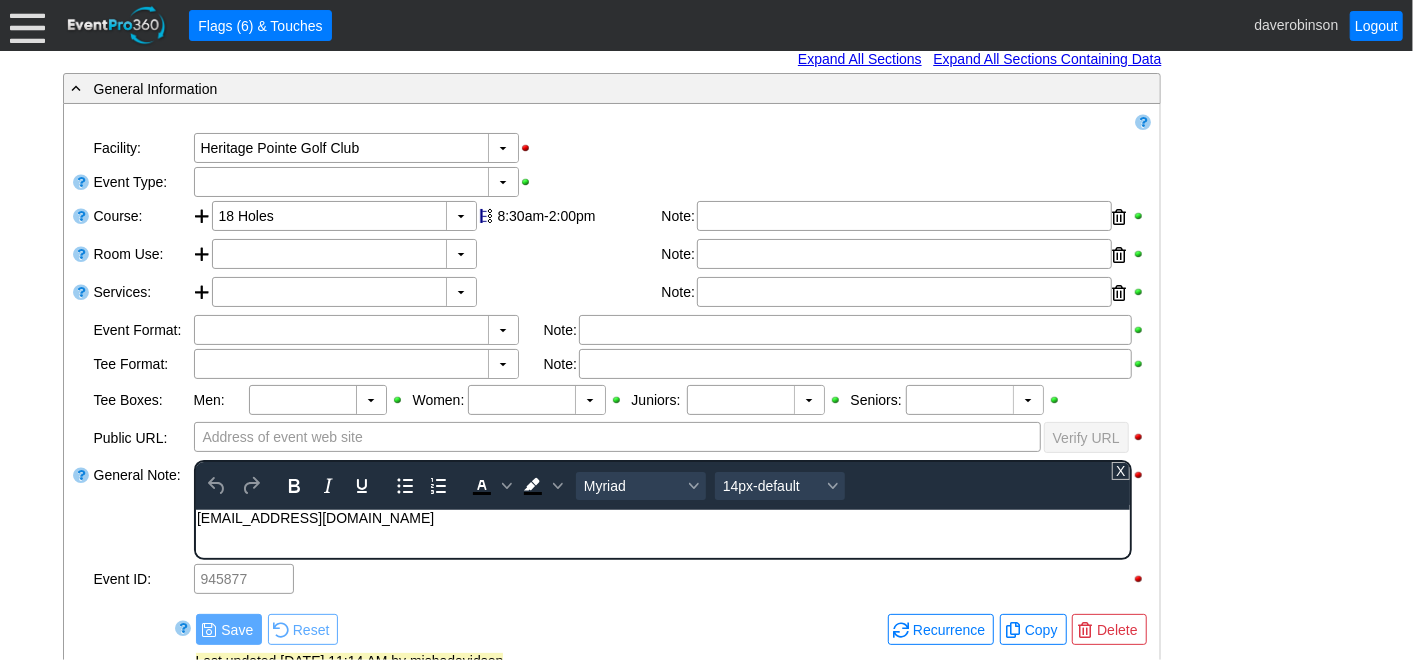 click on "- General Information
▼
Loading....
Remove all highlights
Facility:
▼ Χ [GEOGRAPHIC_DATA]
Event Type:
▼ Χ
Course:
▼ Χ 18 Holes
8:30am-2:00pm
Select time" at bounding box center [707, 570] 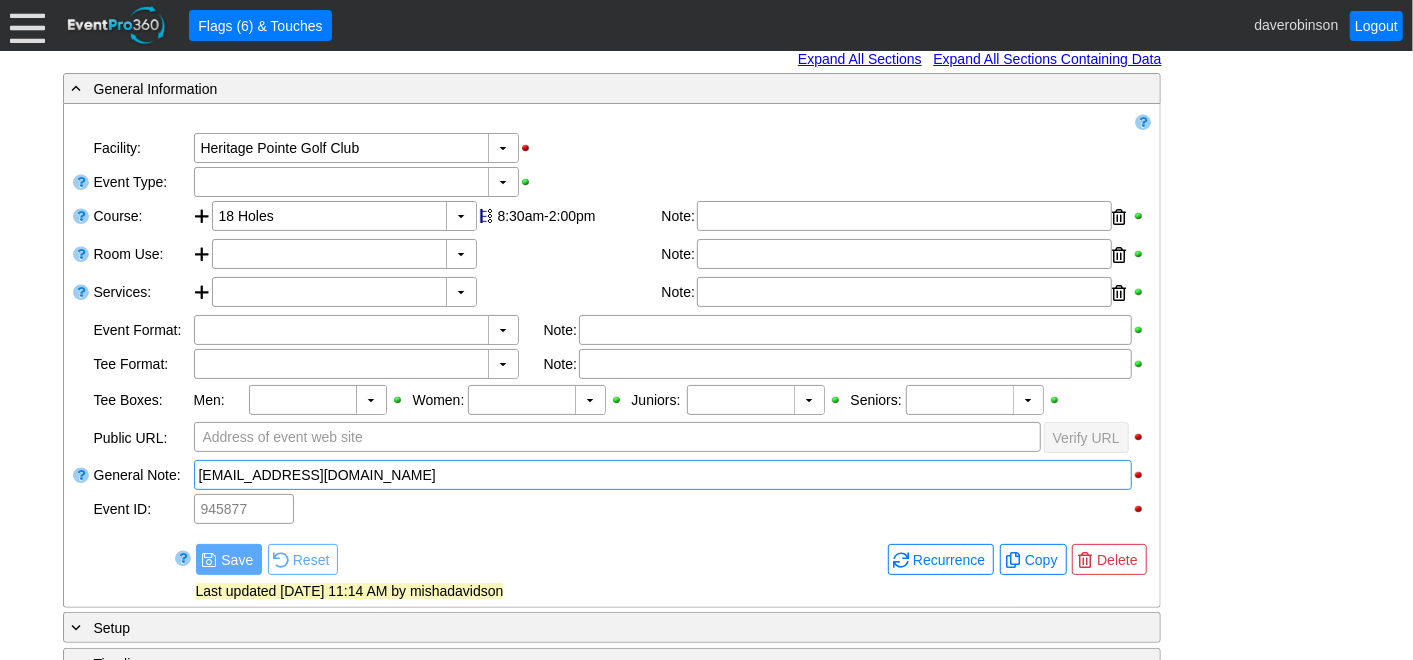 scroll, scrollTop: 0, scrollLeft: 0, axis: both 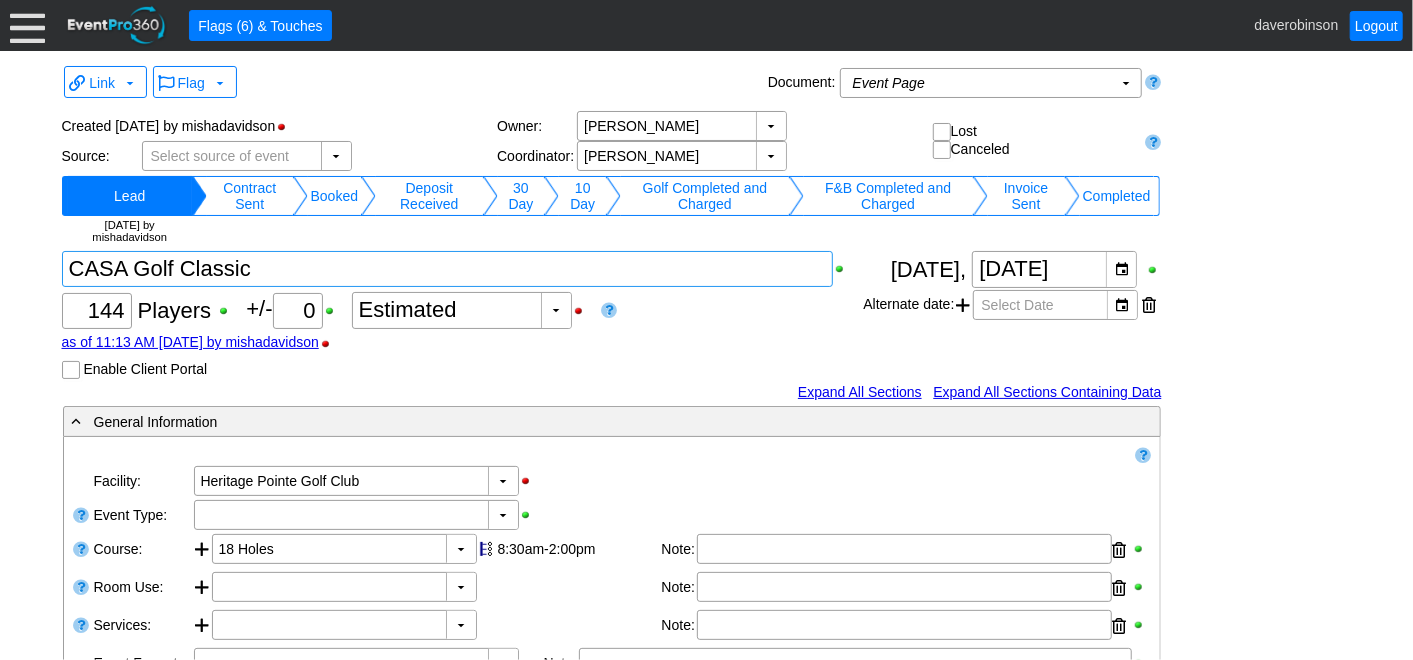 click at bounding box center [448, 269] 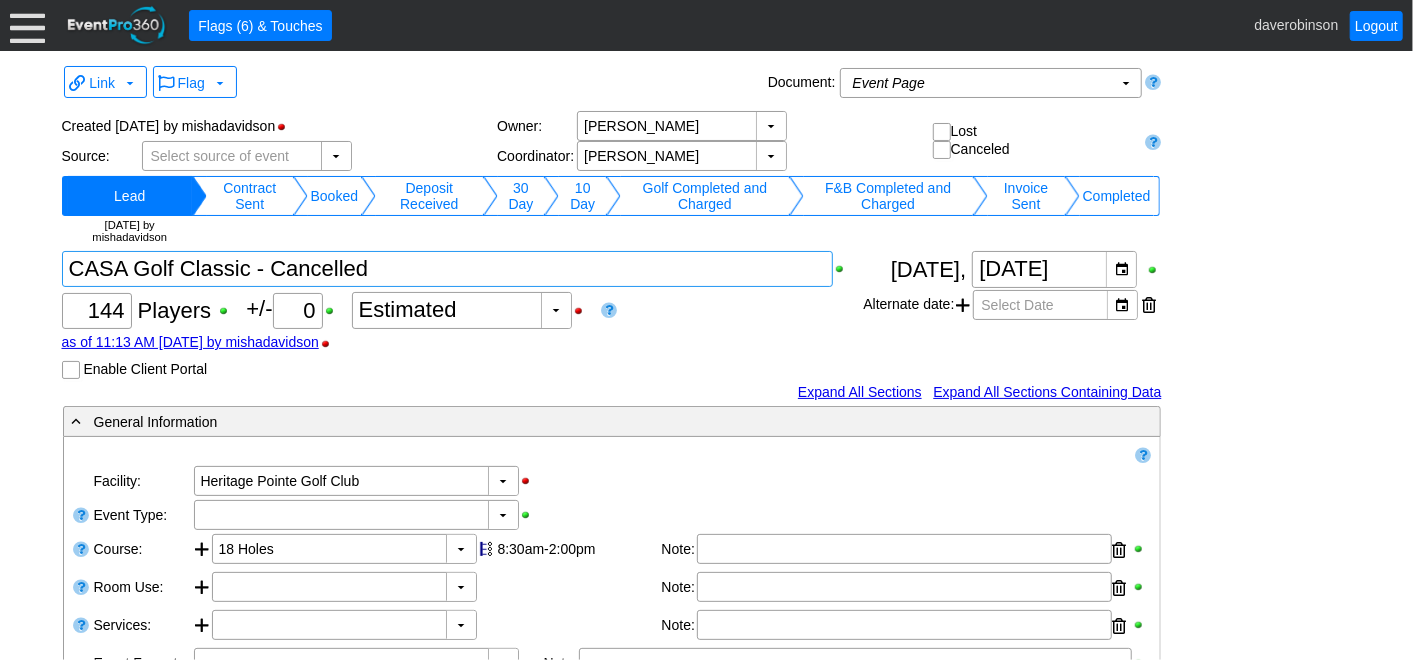 type on "CASA Golf Classic - Cancelled" 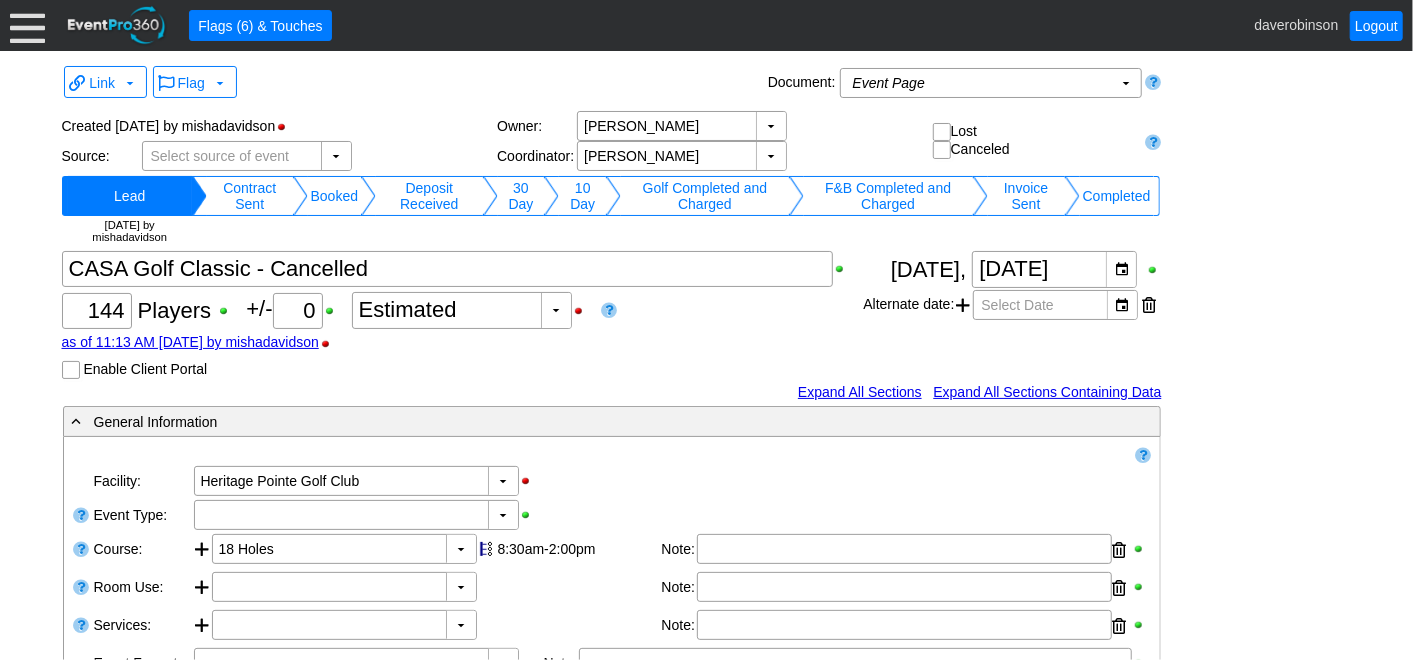 click on "Χ
144
Players
+/-
Χ
0
▼ Χ Estimated
as of 11:13 AM [DATE] by mishadavidson
Enable Client Portal
A client may access this event via:
1. Direct link
How to test direct link
2. Login page:" at bounding box center (463, 315) 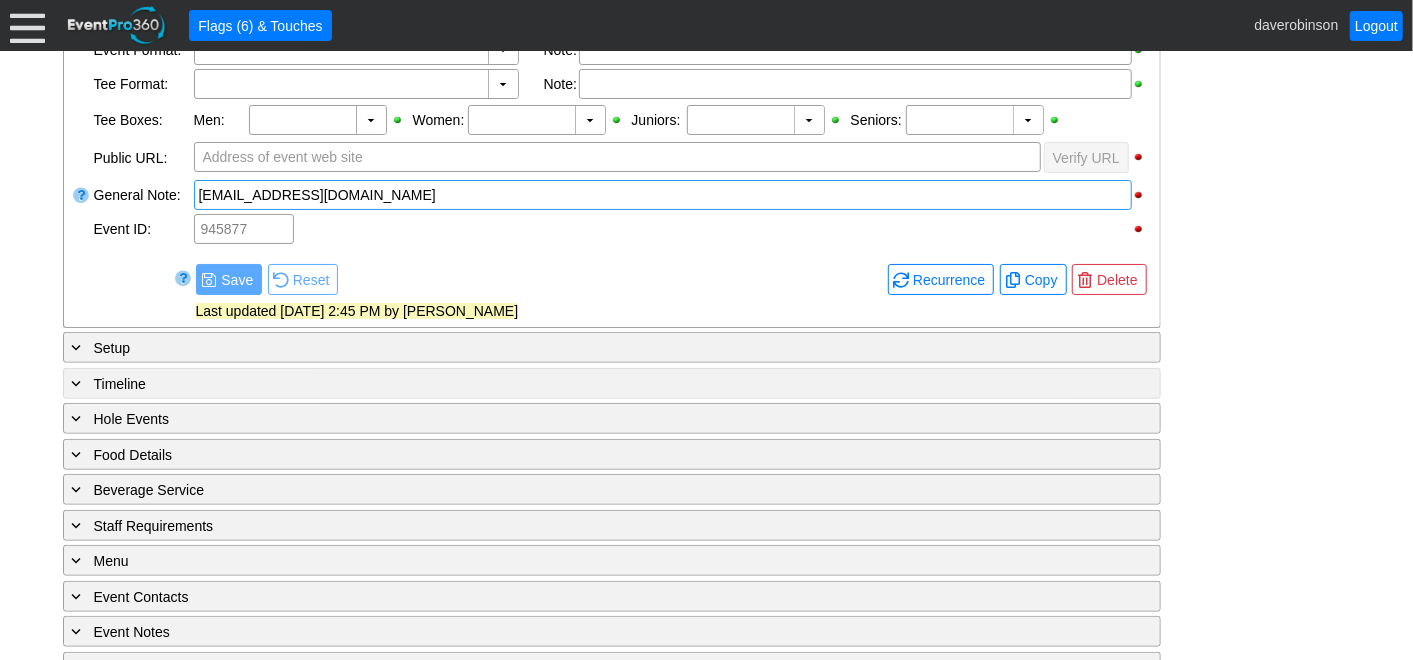 scroll, scrollTop: 666, scrollLeft: 0, axis: vertical 